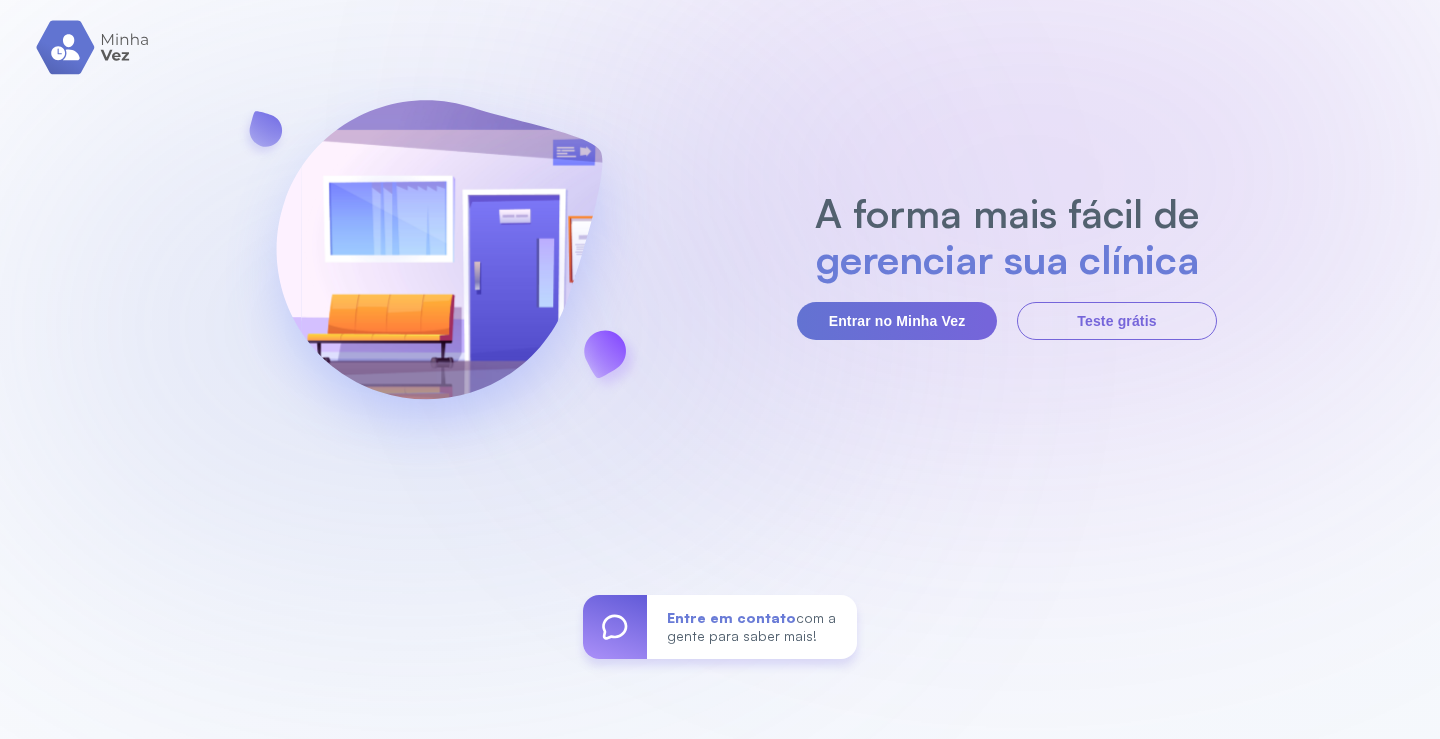 scroll, scrollTop: 0, scrollLeft: 0, axis: both 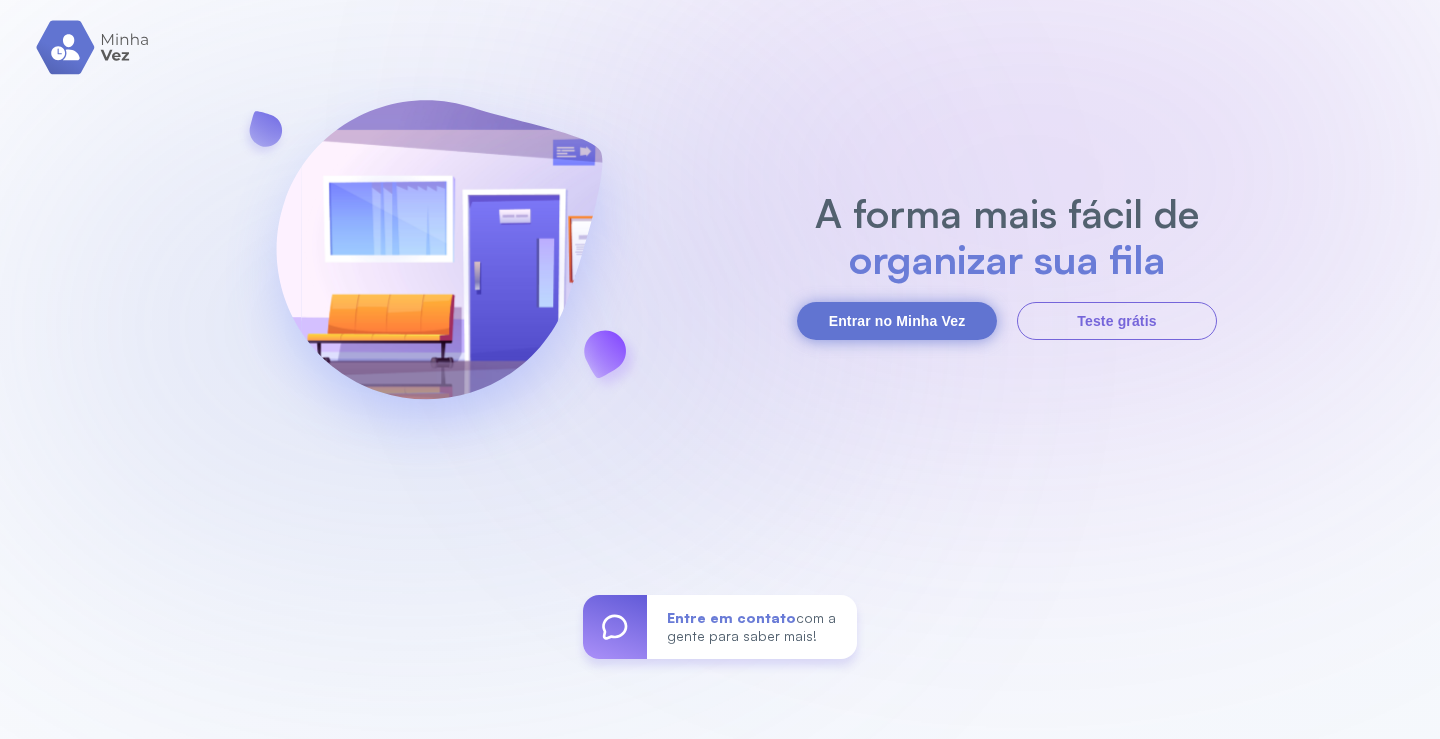 click on "Entrar no Minha Vez" at bounding box center [897, 321] 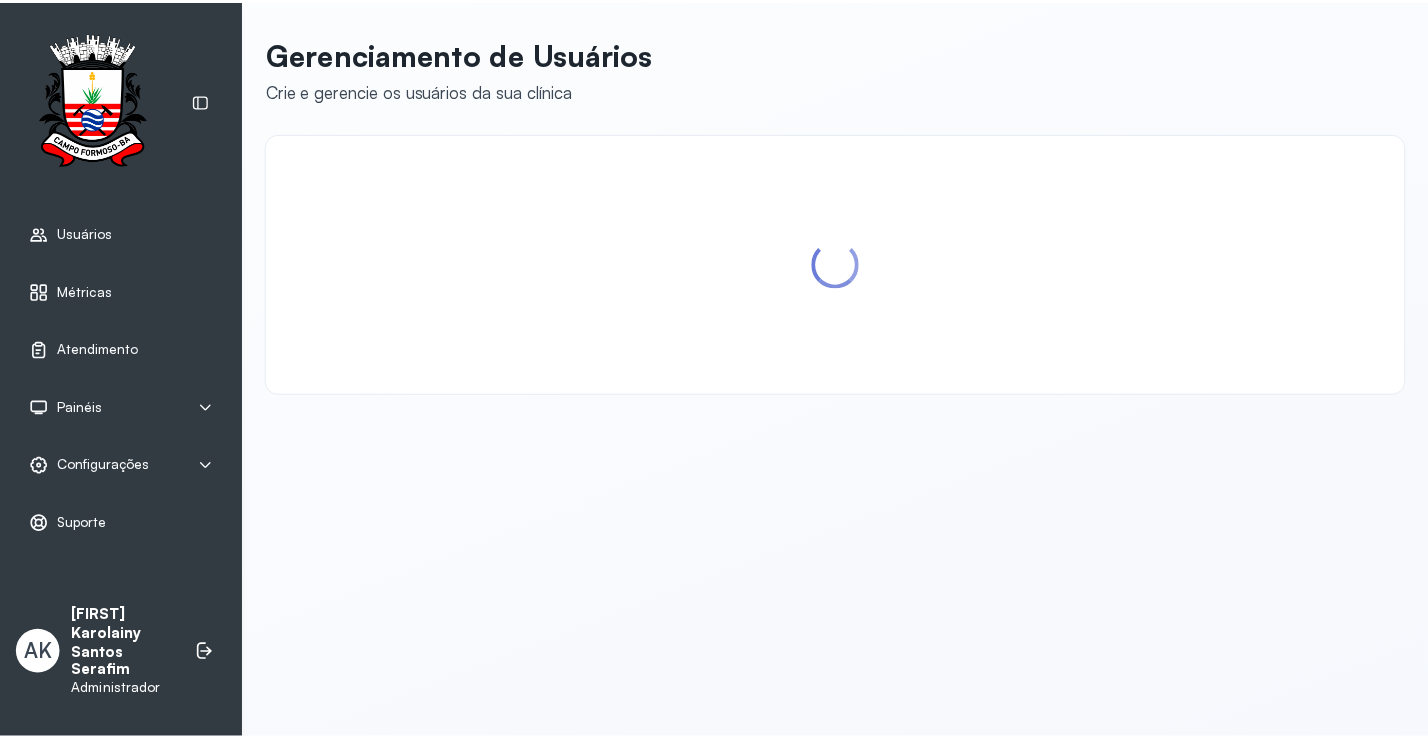 scroll, scrollTop: 0, scrollLeft: 0, axis: both 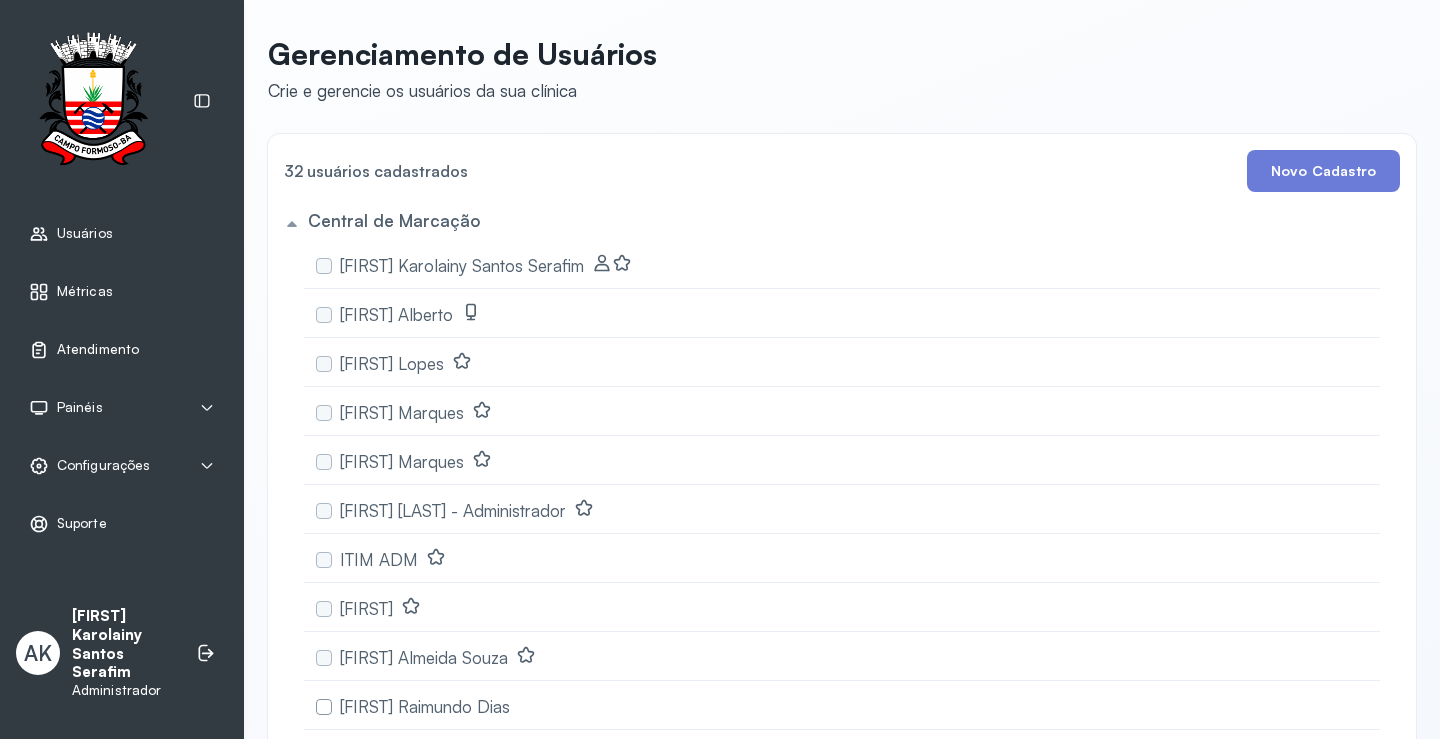 click on "Atendimento" at bounding box center [122, 350] 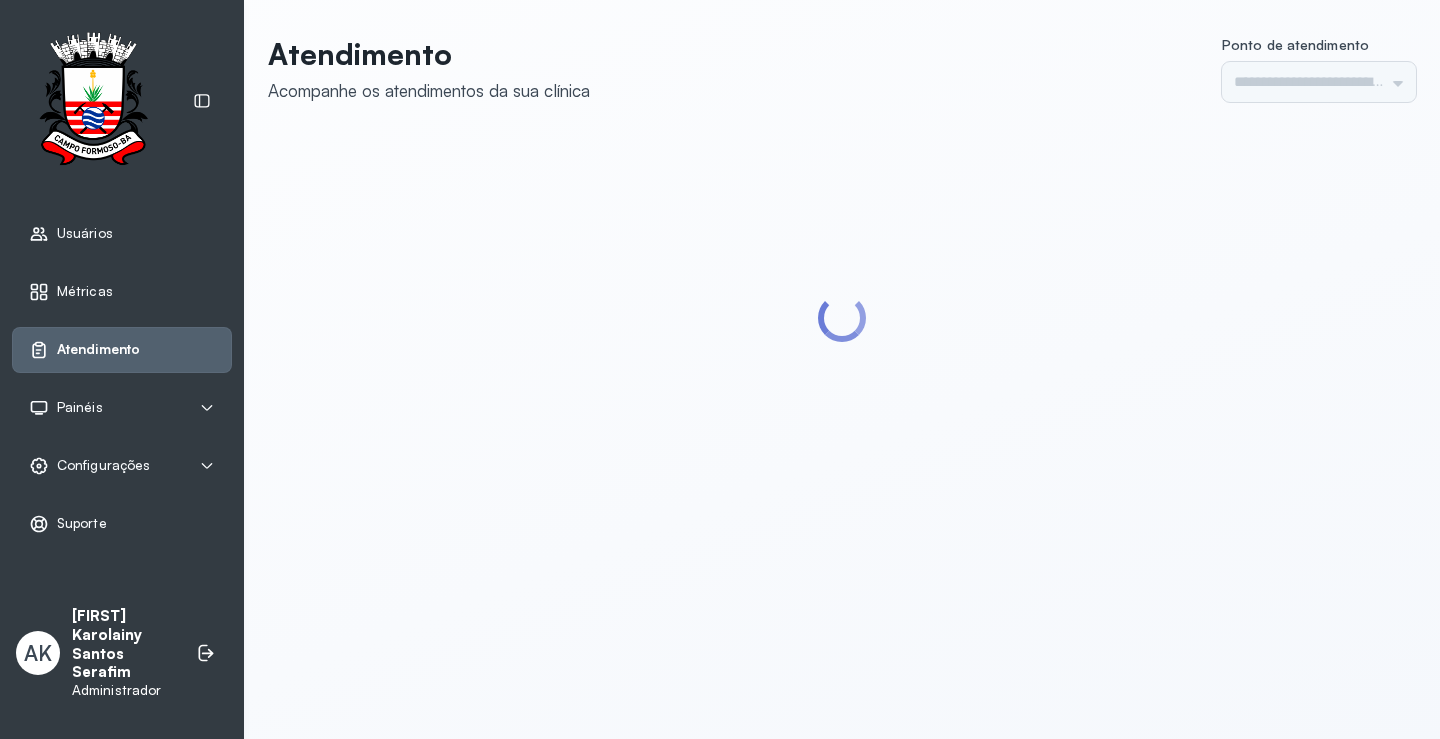type on "*********" 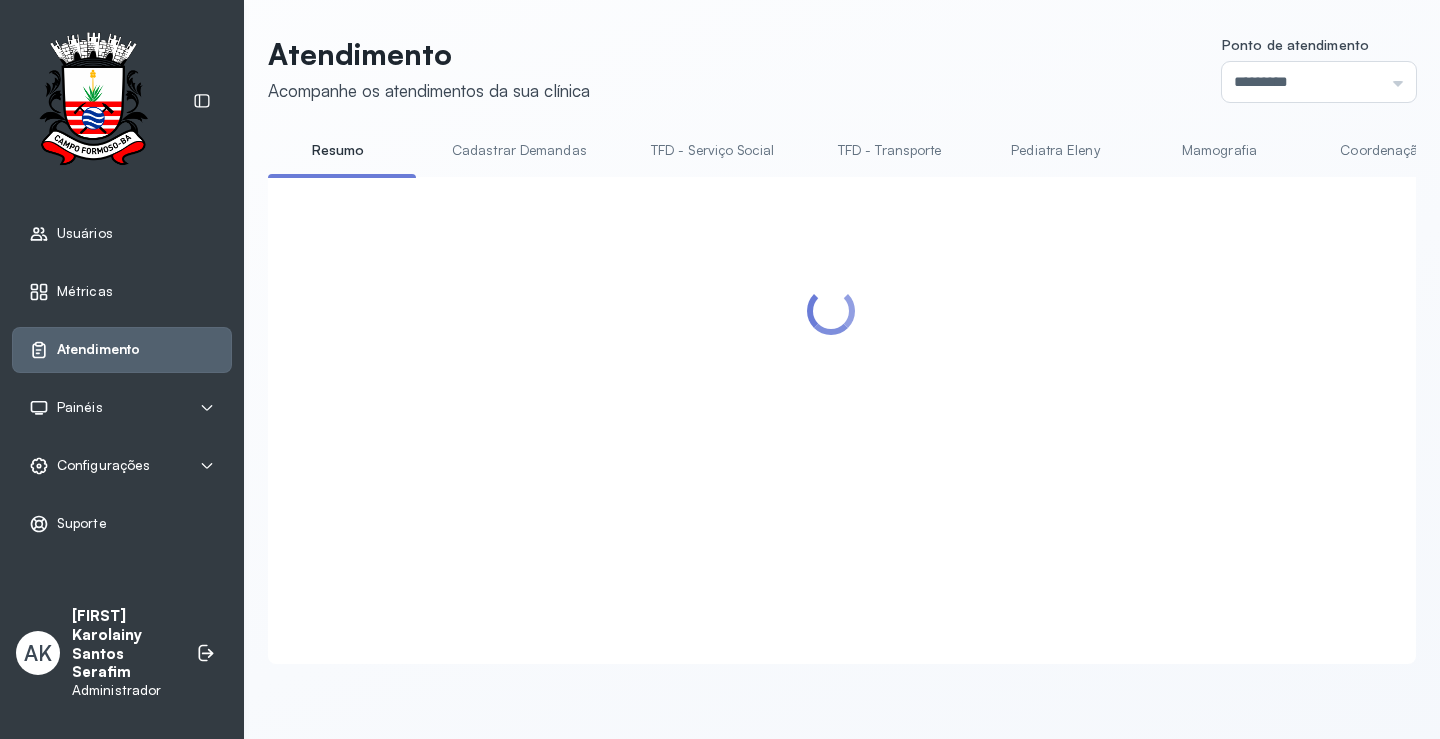 click on "Configurações" at bounding box center [122, 466] 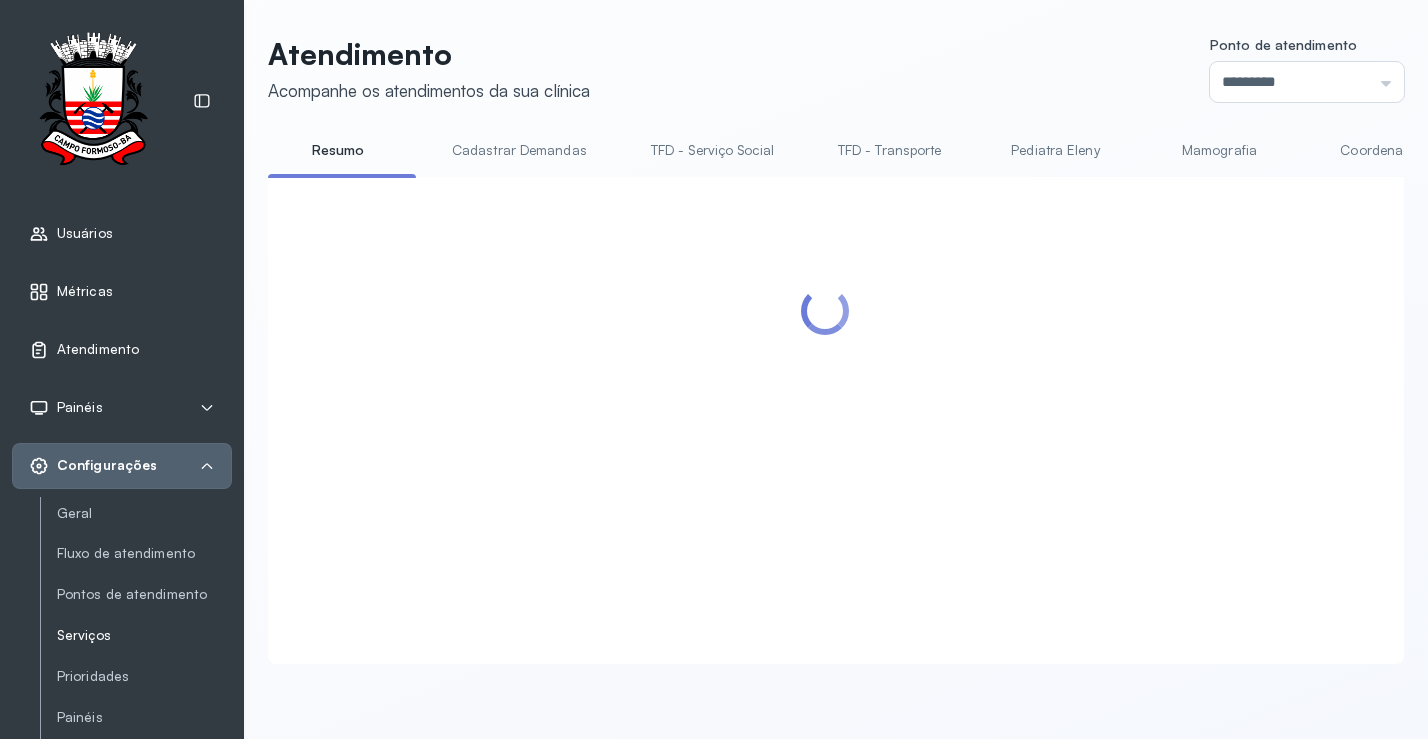 click on "Serviços" at bounding box center [144, 635] 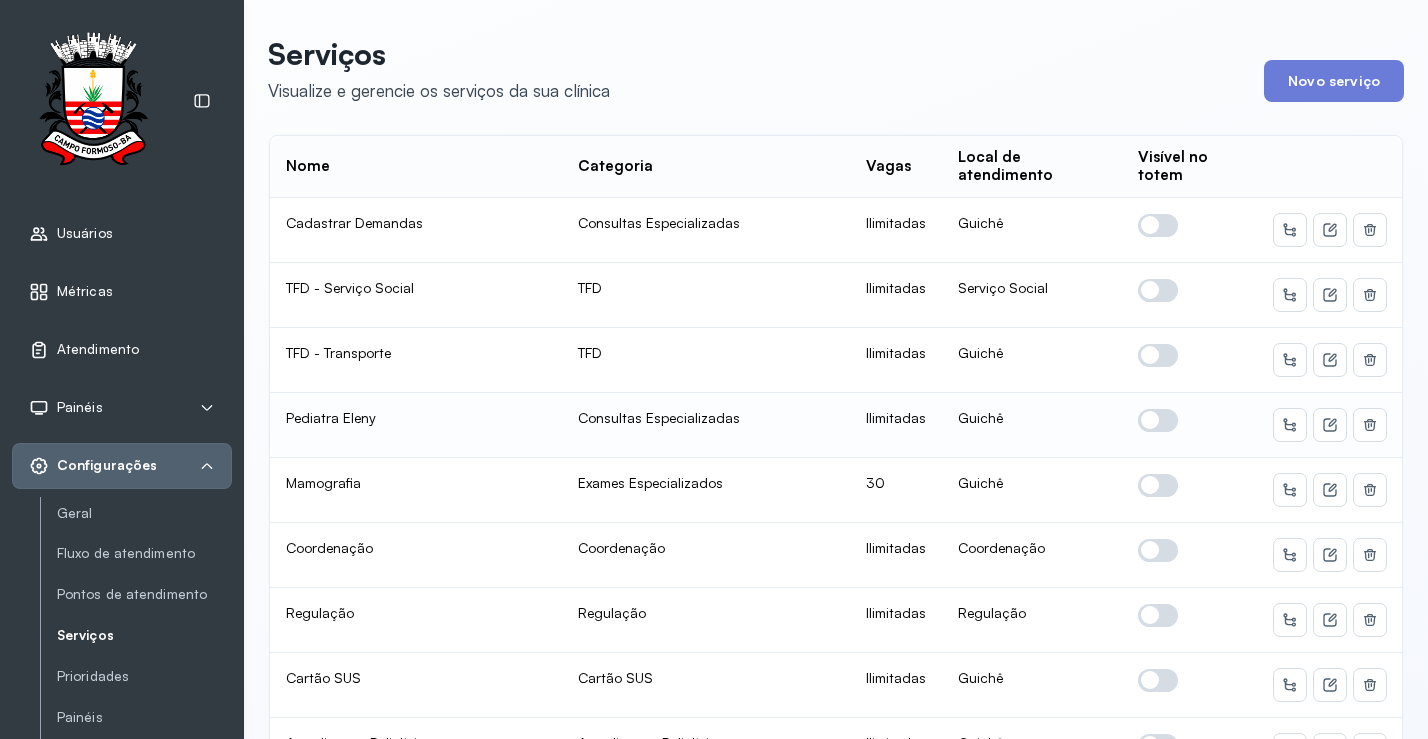 click at bounding box center [1158, 420] 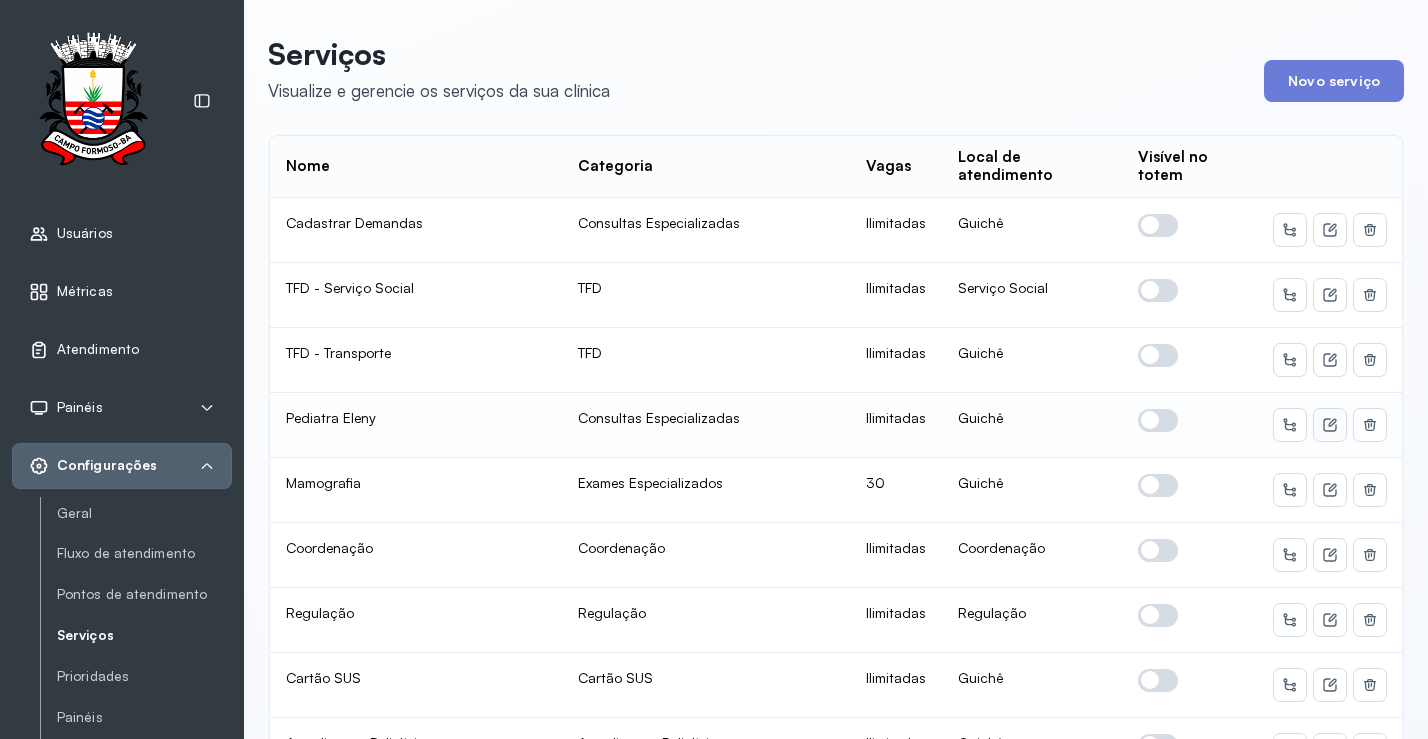 click 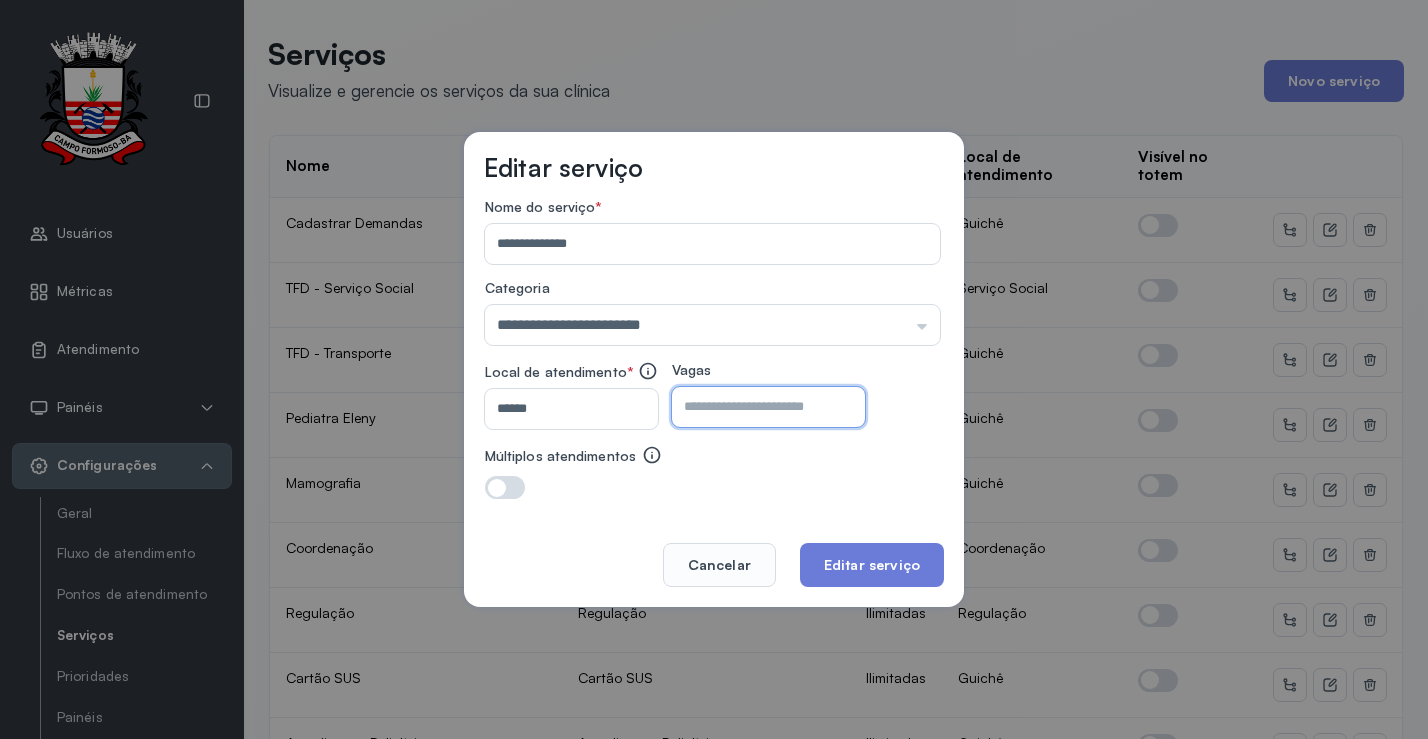 click at bounding box center [751, 407] 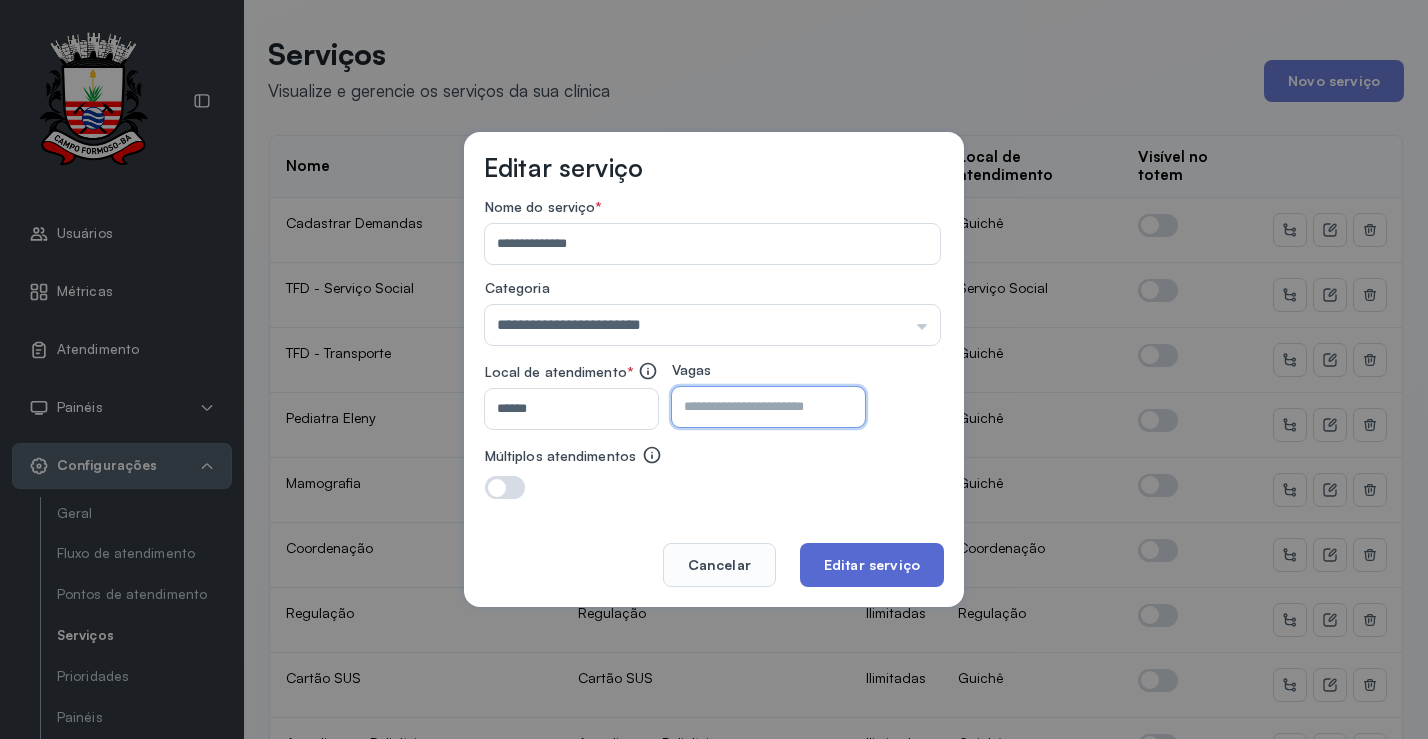 type on "**" 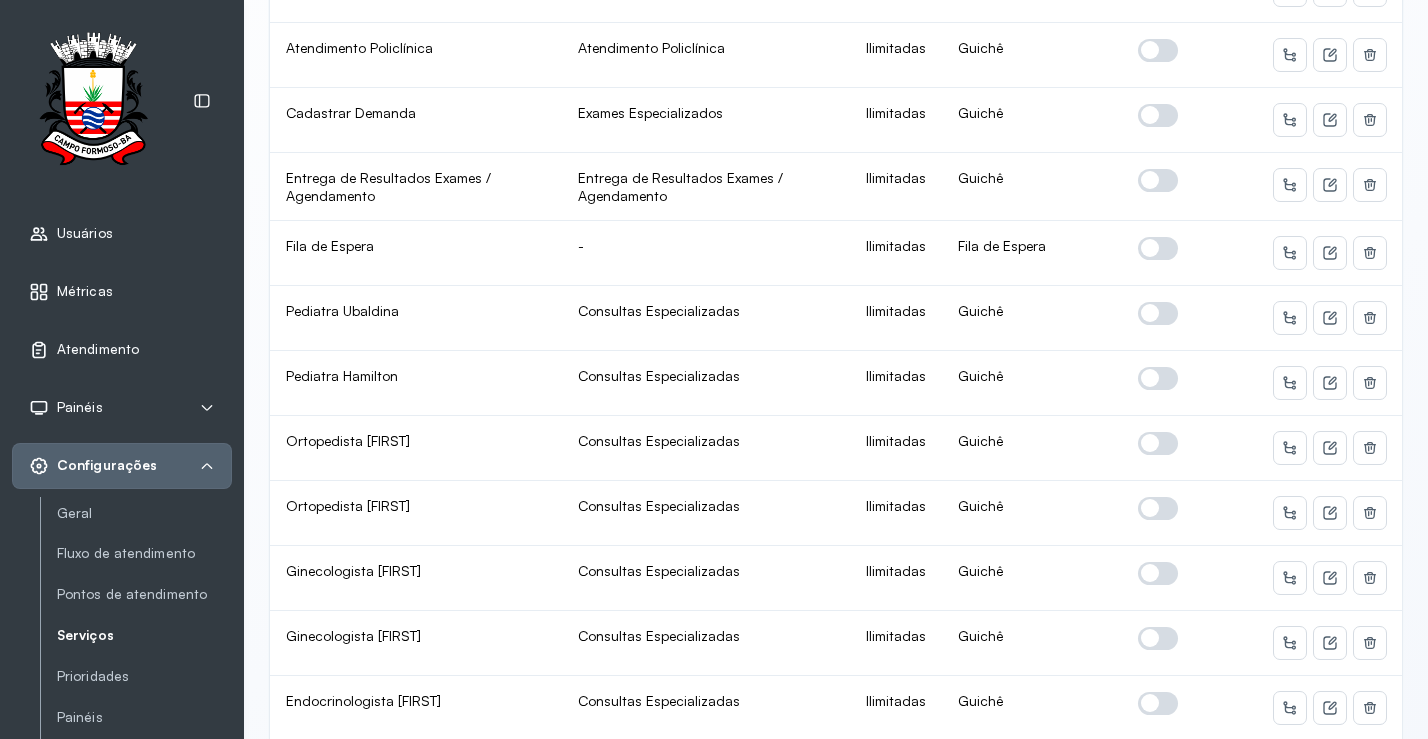 scroll, scrollTop: 700, scrollLeft: 0, axis: vertical 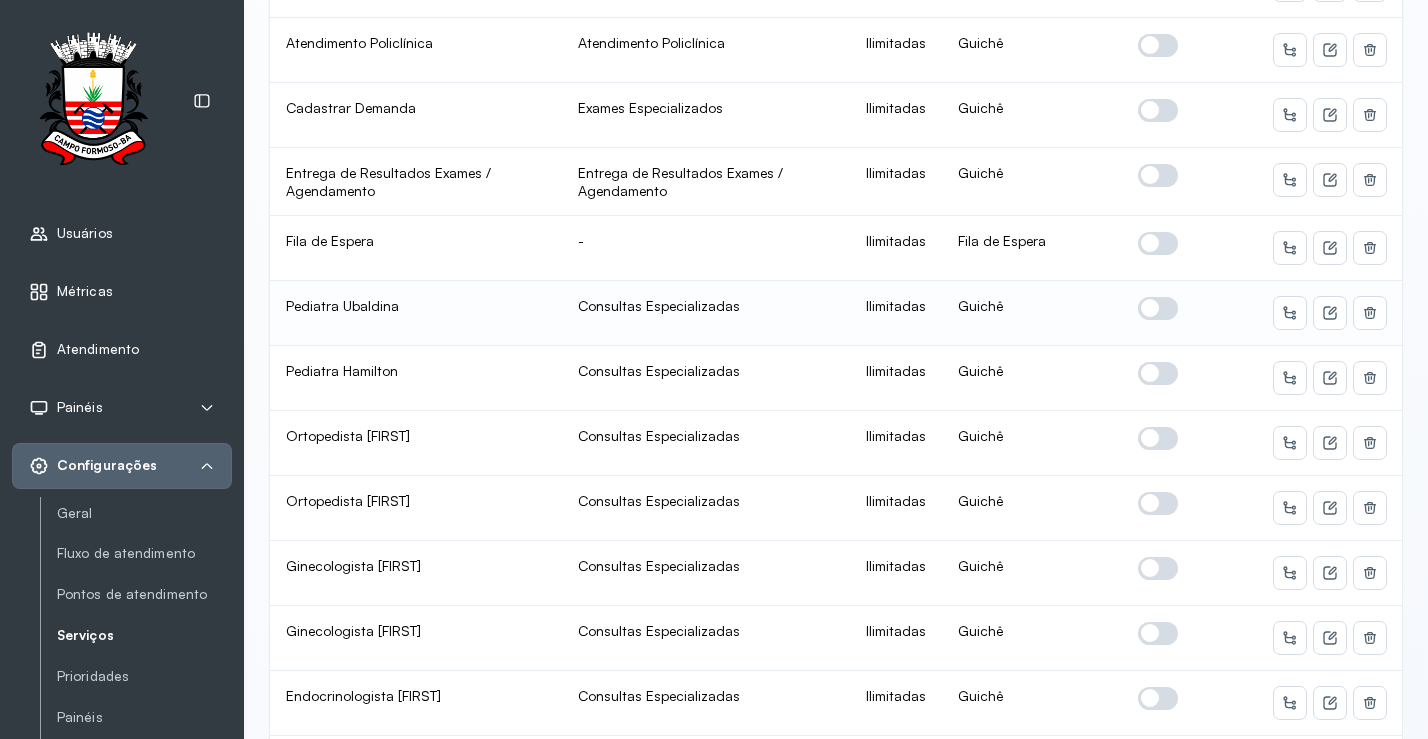 click at bounding box center [1158, 308] 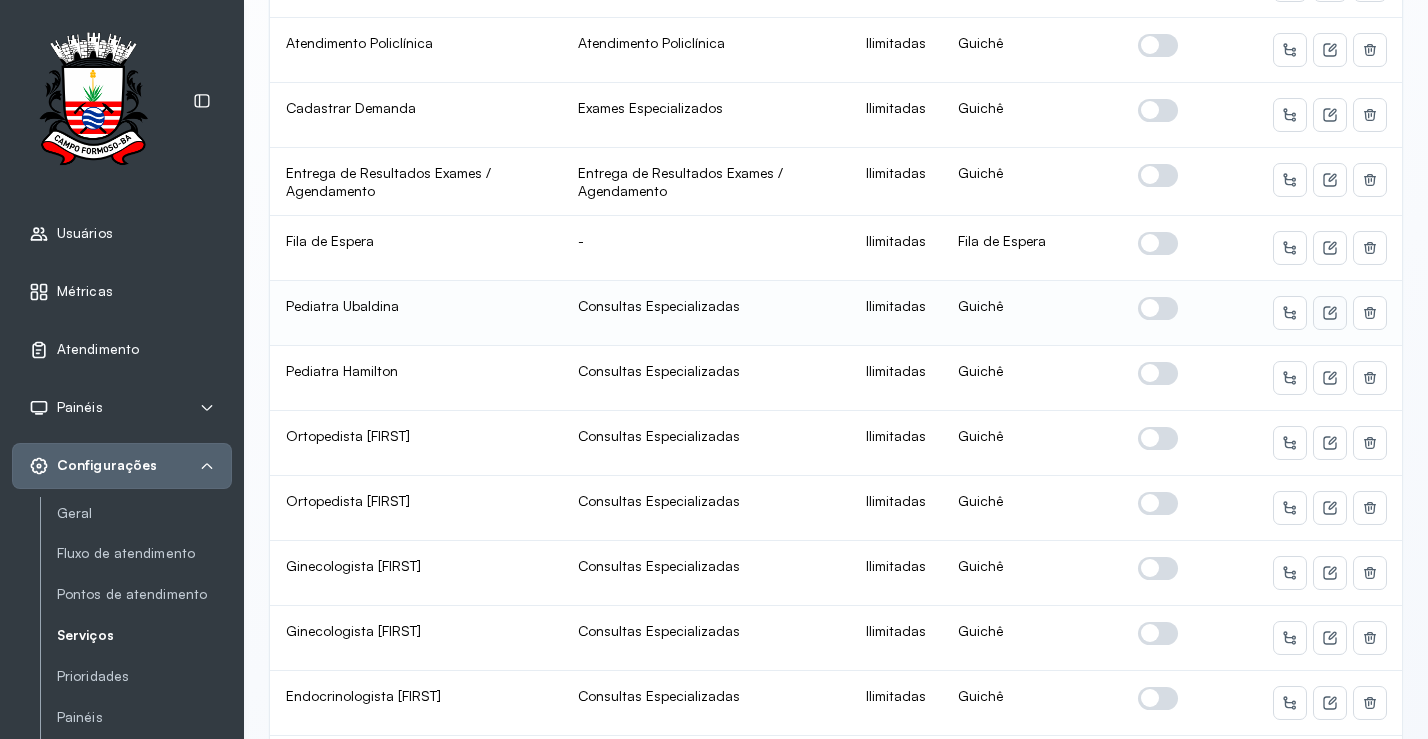 click 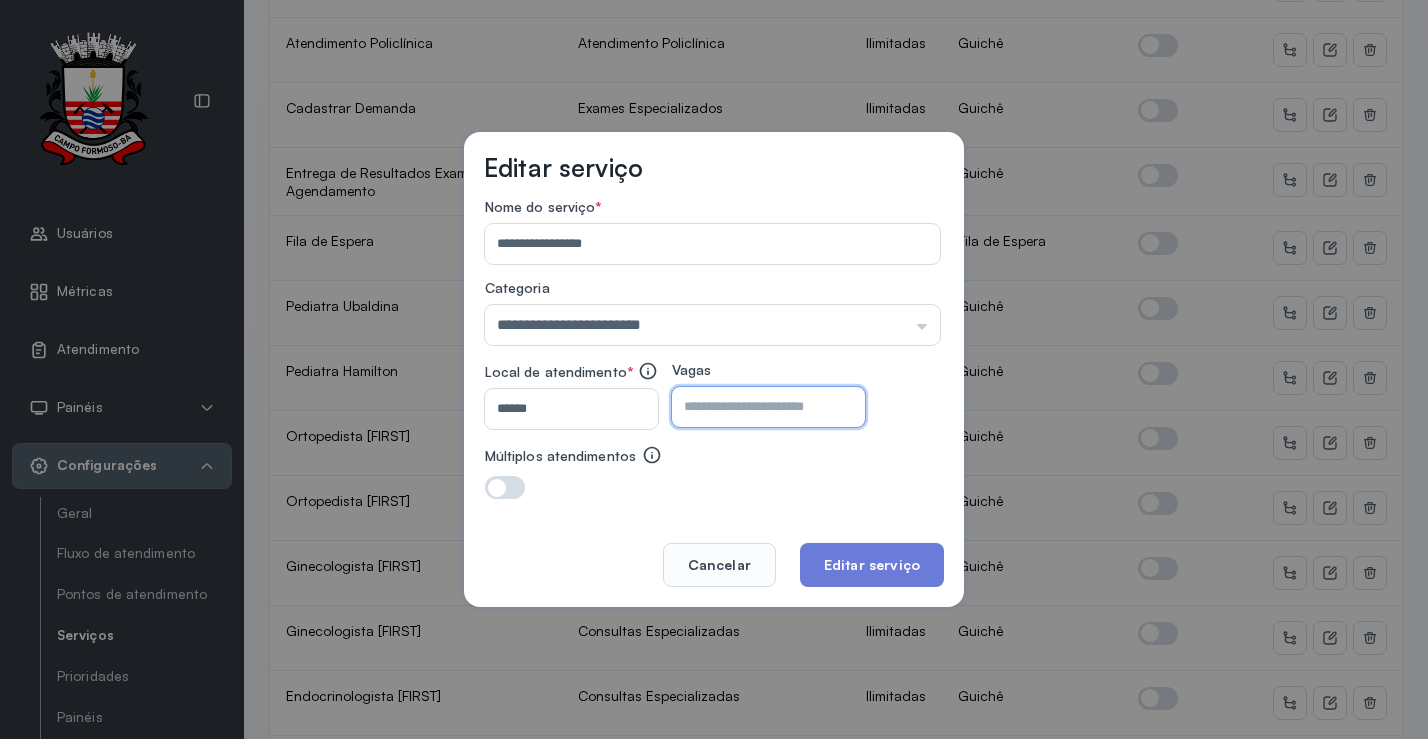 click at bounding box center (751, 407) 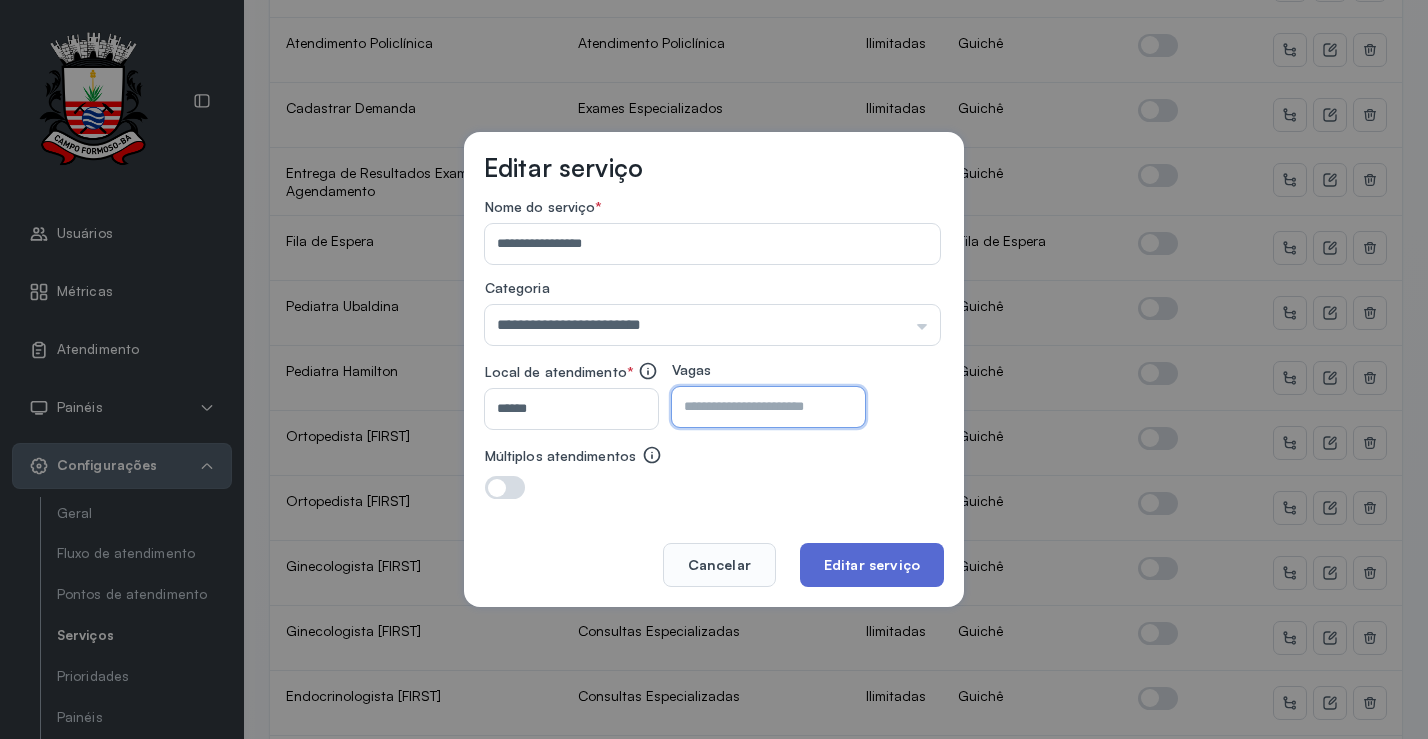 type on "**" 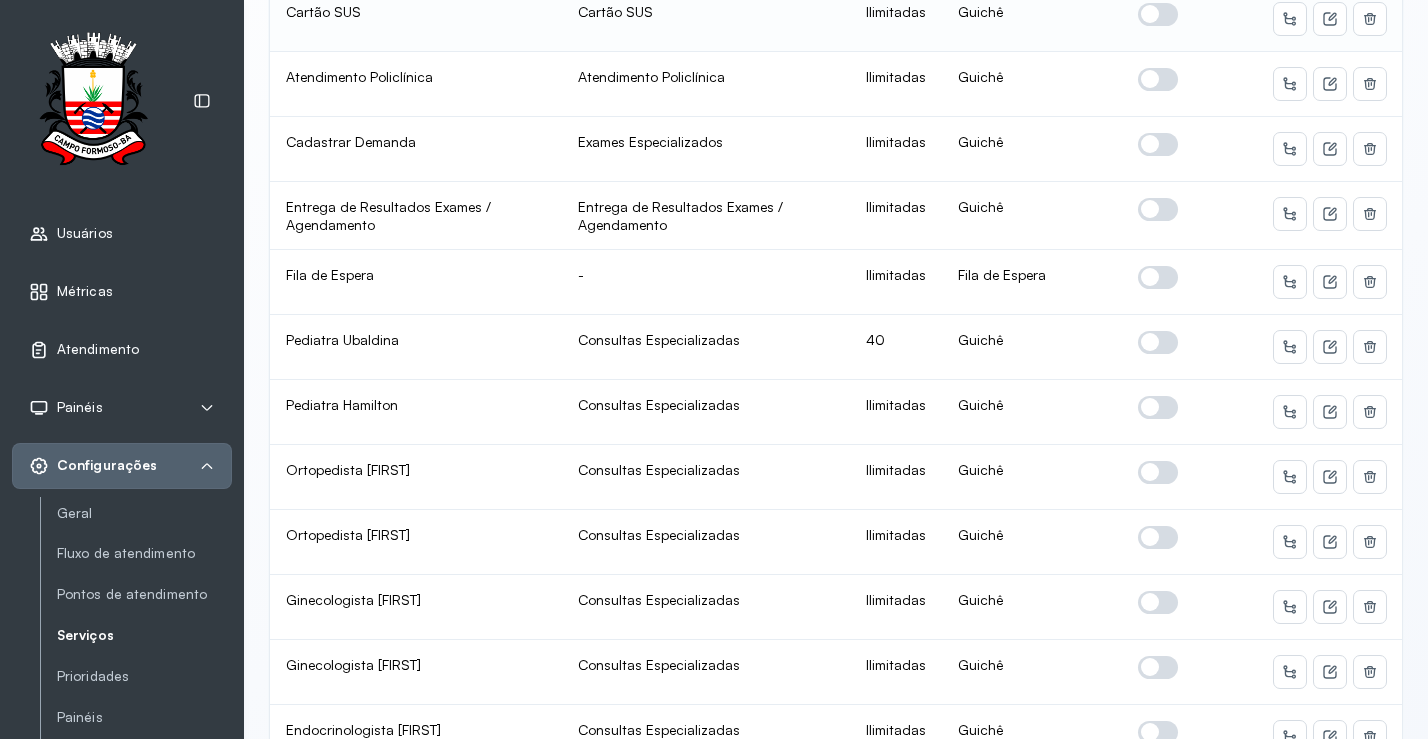 scroll, scrollTop: 700, scrollLeft: 0, axis: vertical 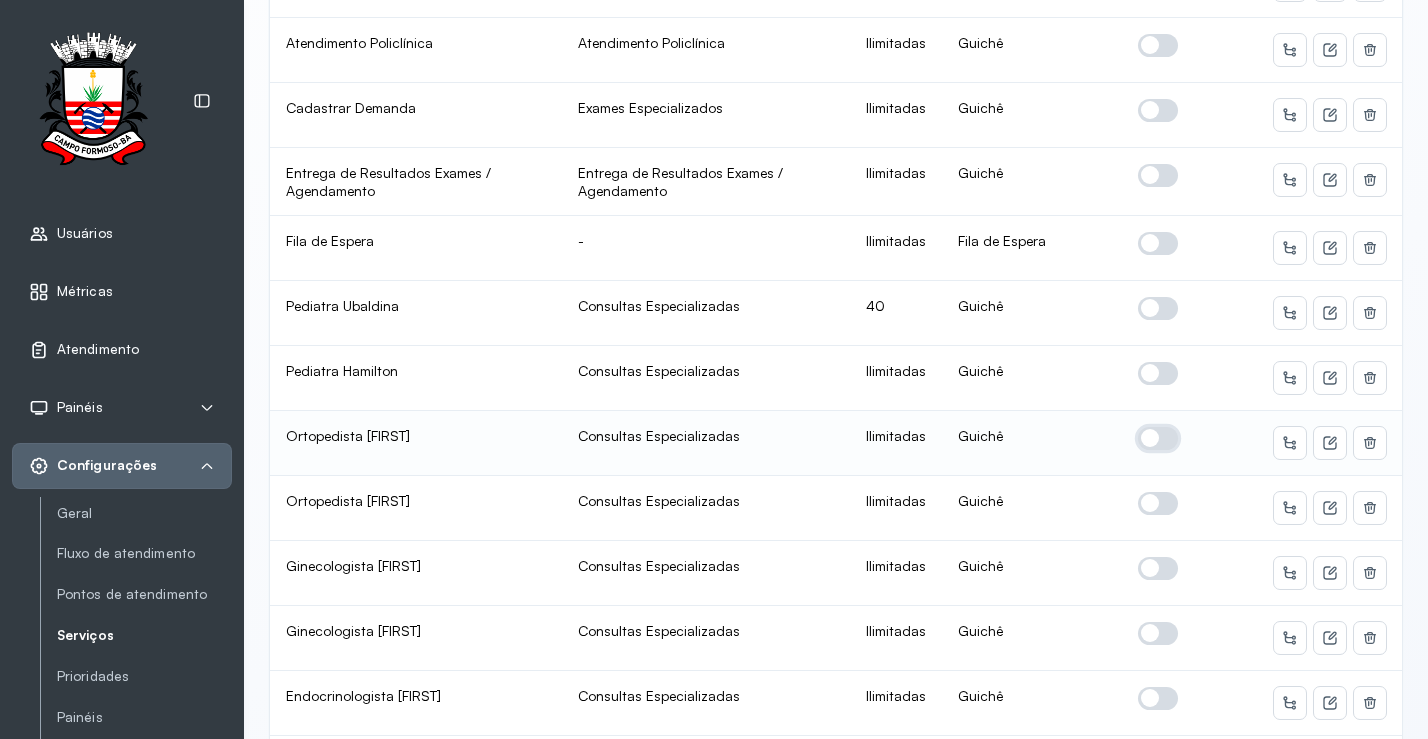 click at bounding box center (1158, 438) 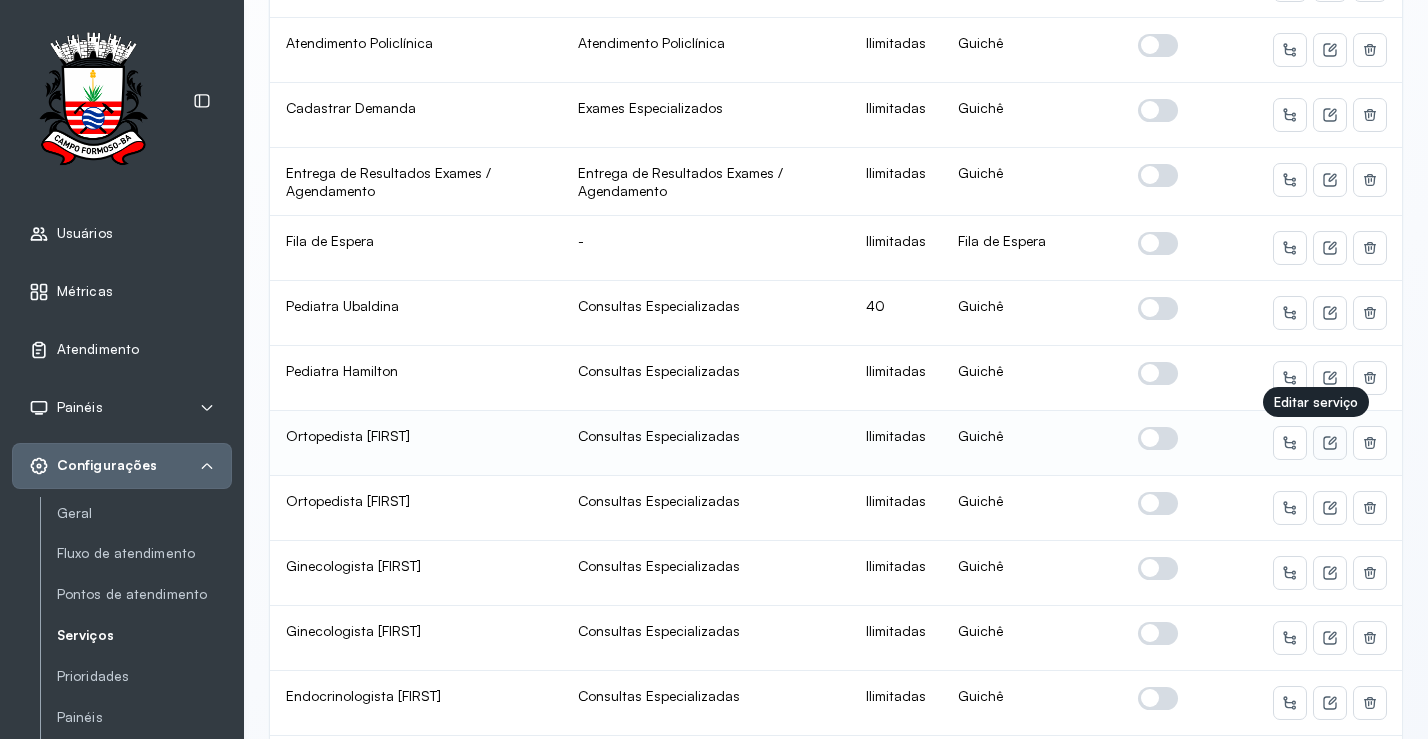 click 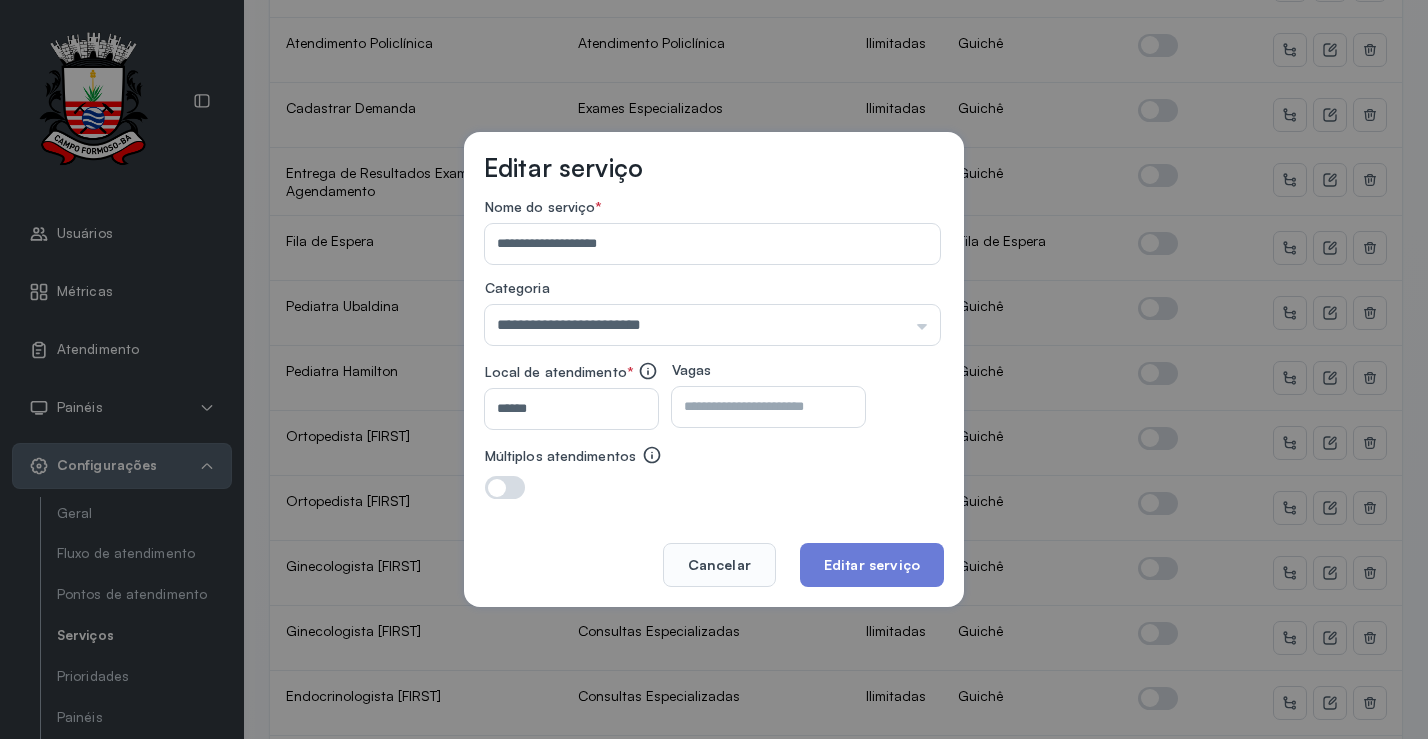 click at bounding box center (751, 407) 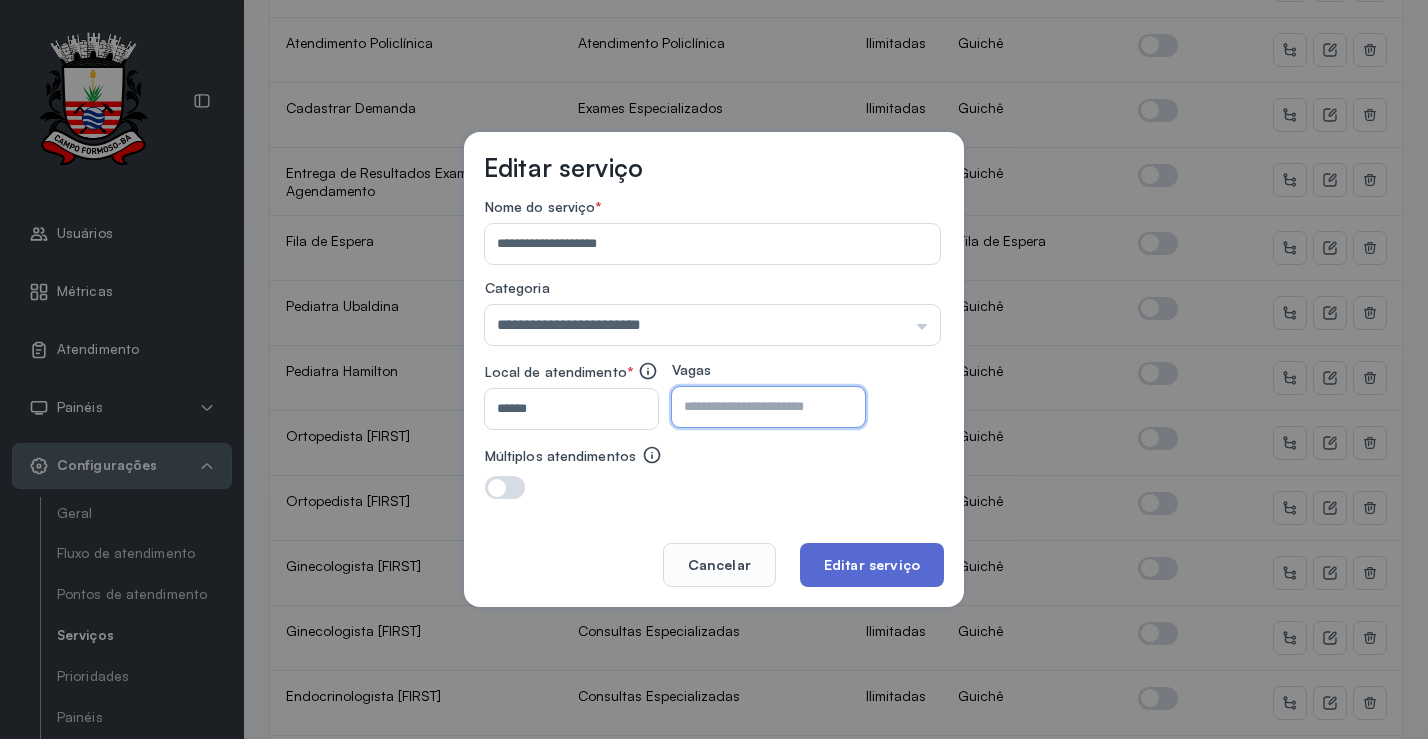 type on "**" 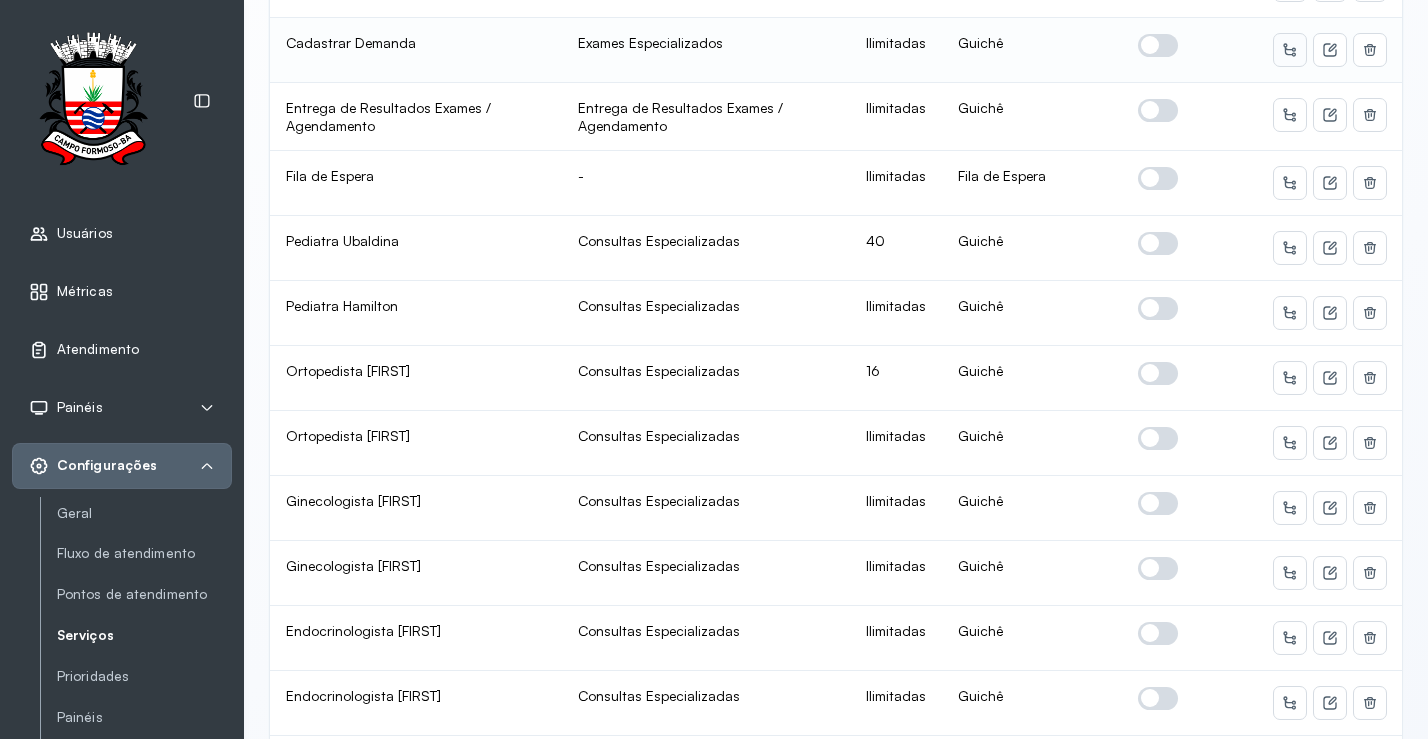 scroll, scrollTop: 800, scrollLeft: 0, axis: vertical 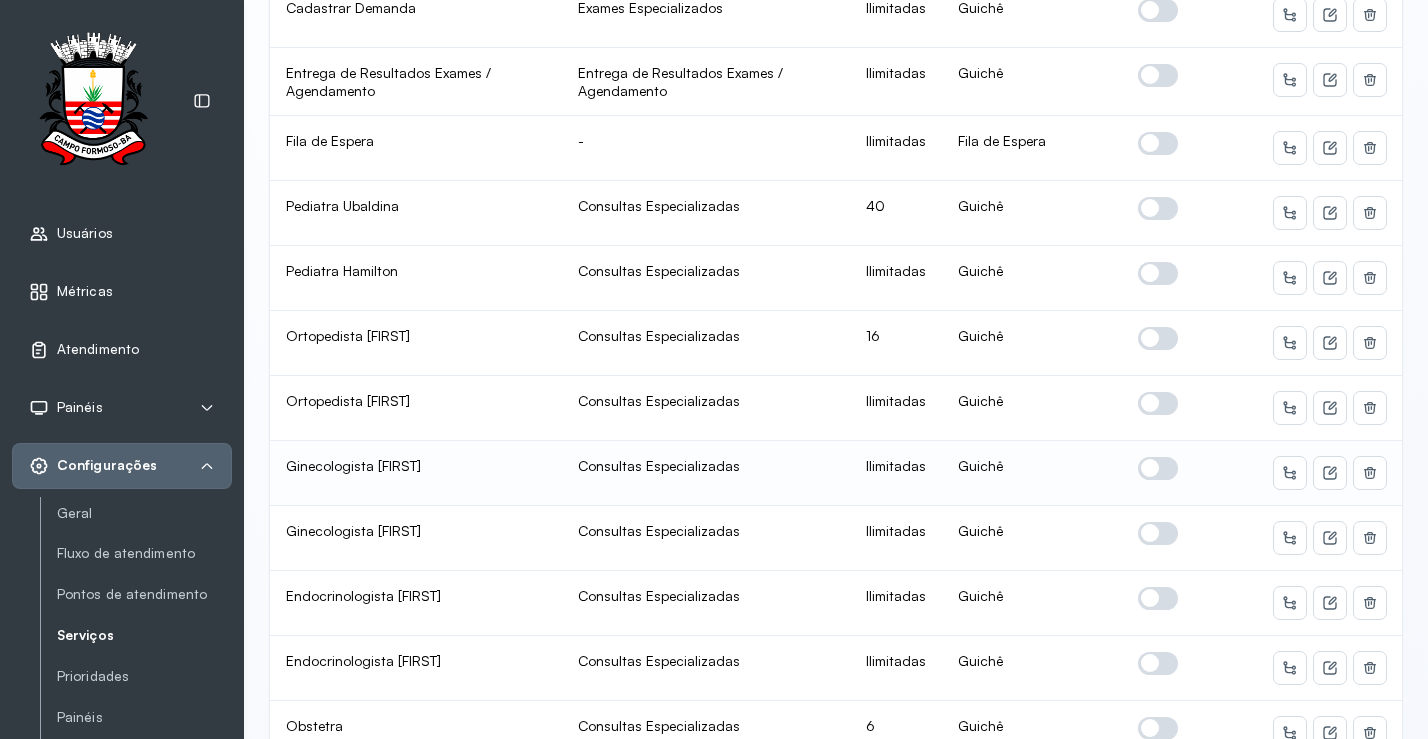 click at bounding box center (1158, 468) 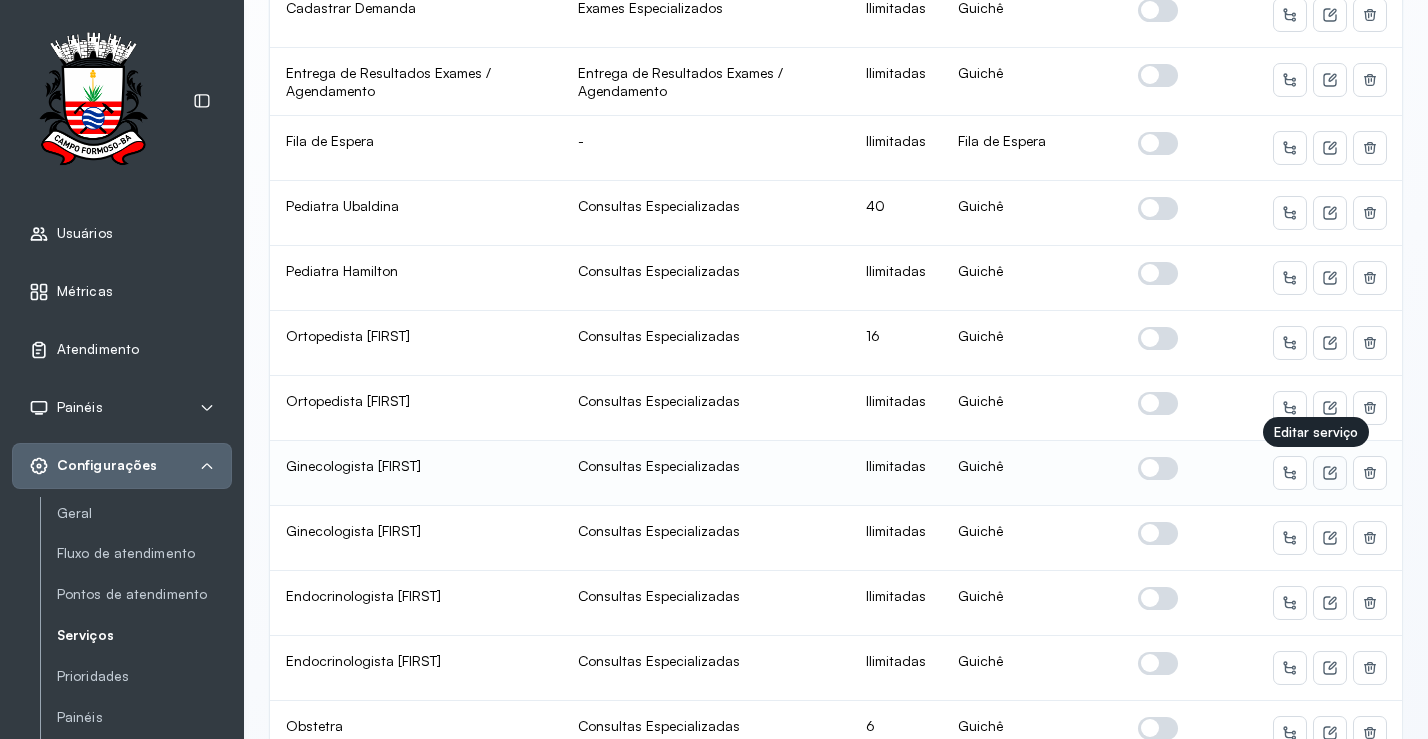 click 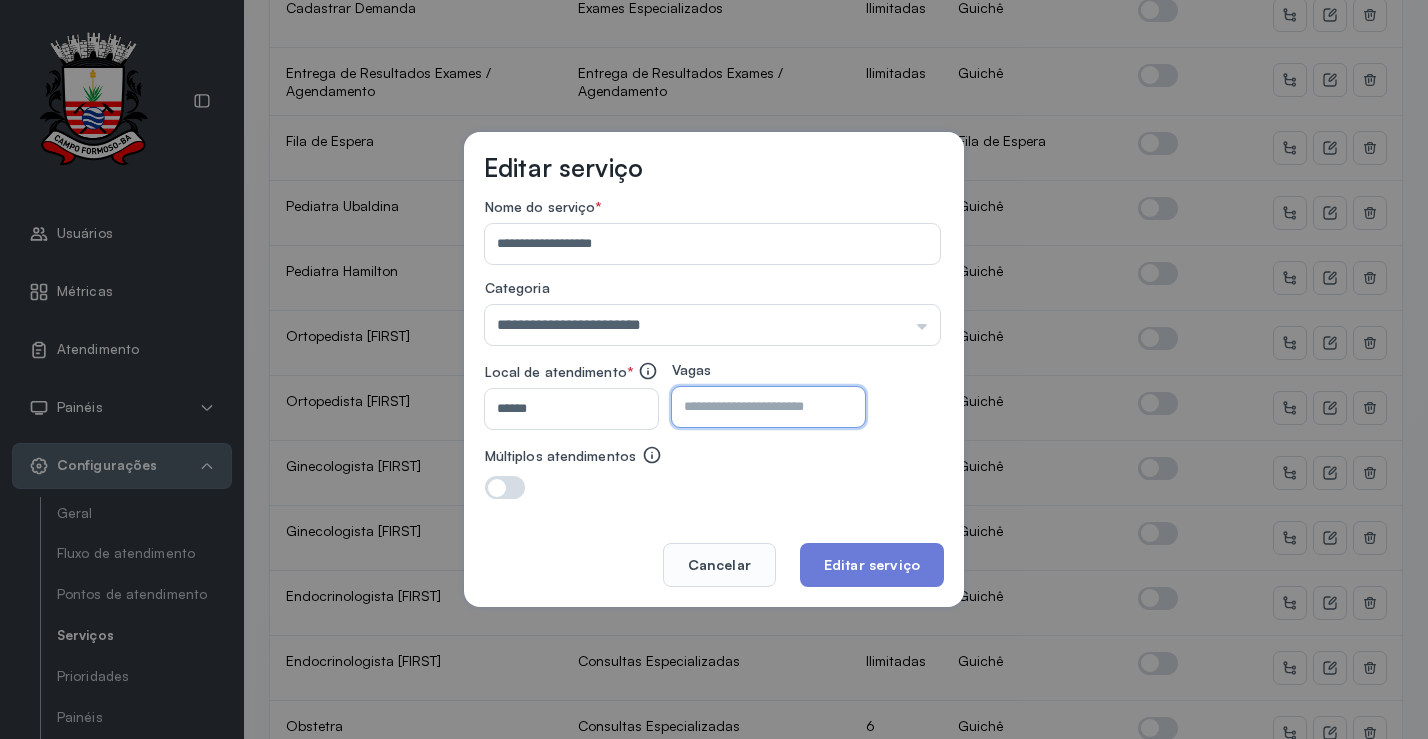 click at bounding box center [751, 407] 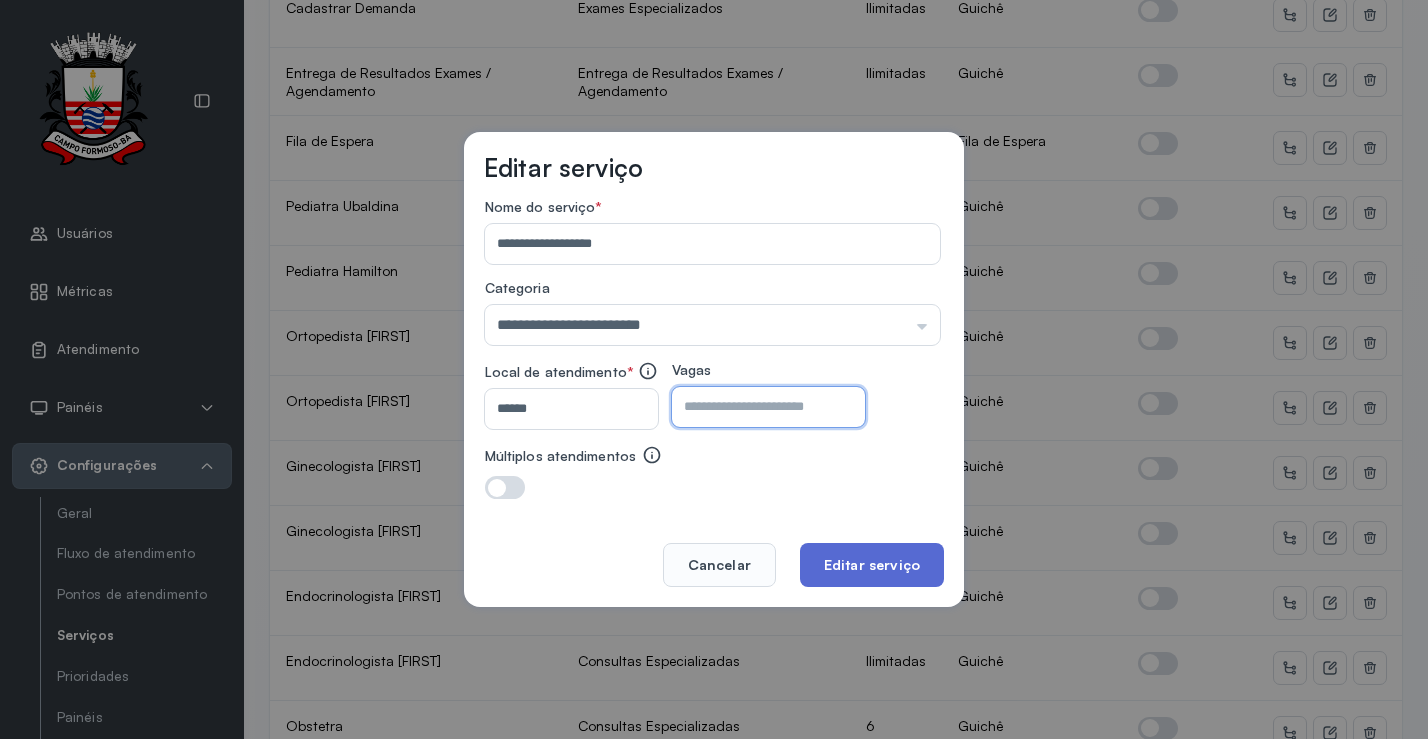 type on "**" 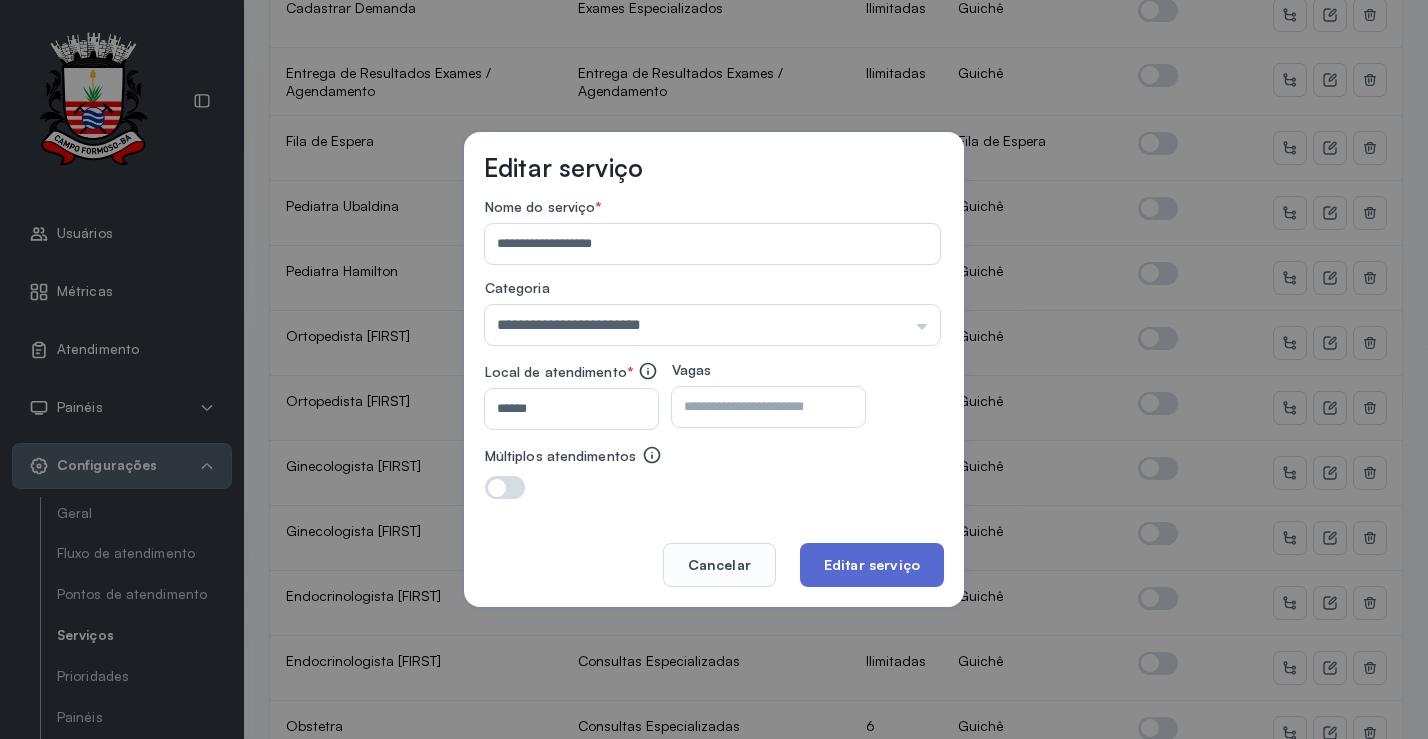 click on "Editar serviço" 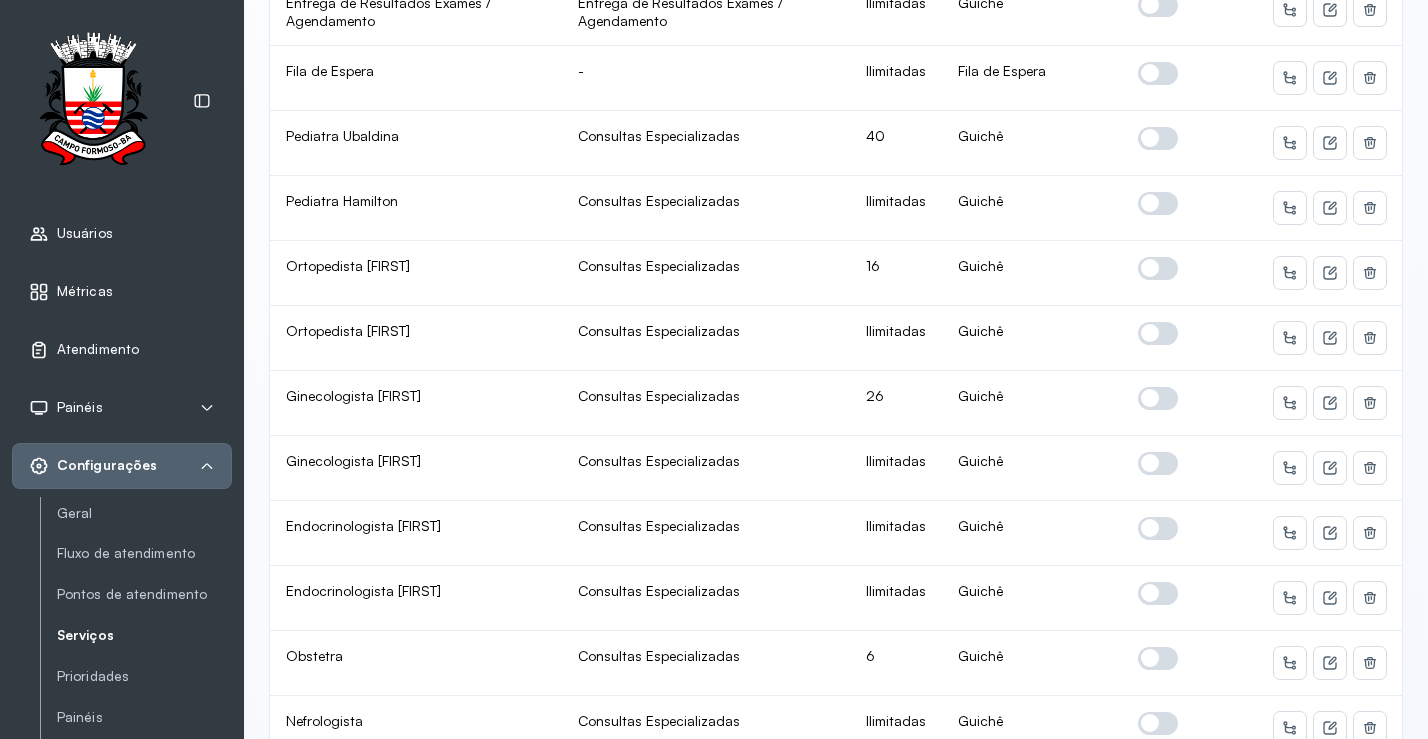 scroll, scrollTop: 900, scrollLeft: 0, axis: vertical 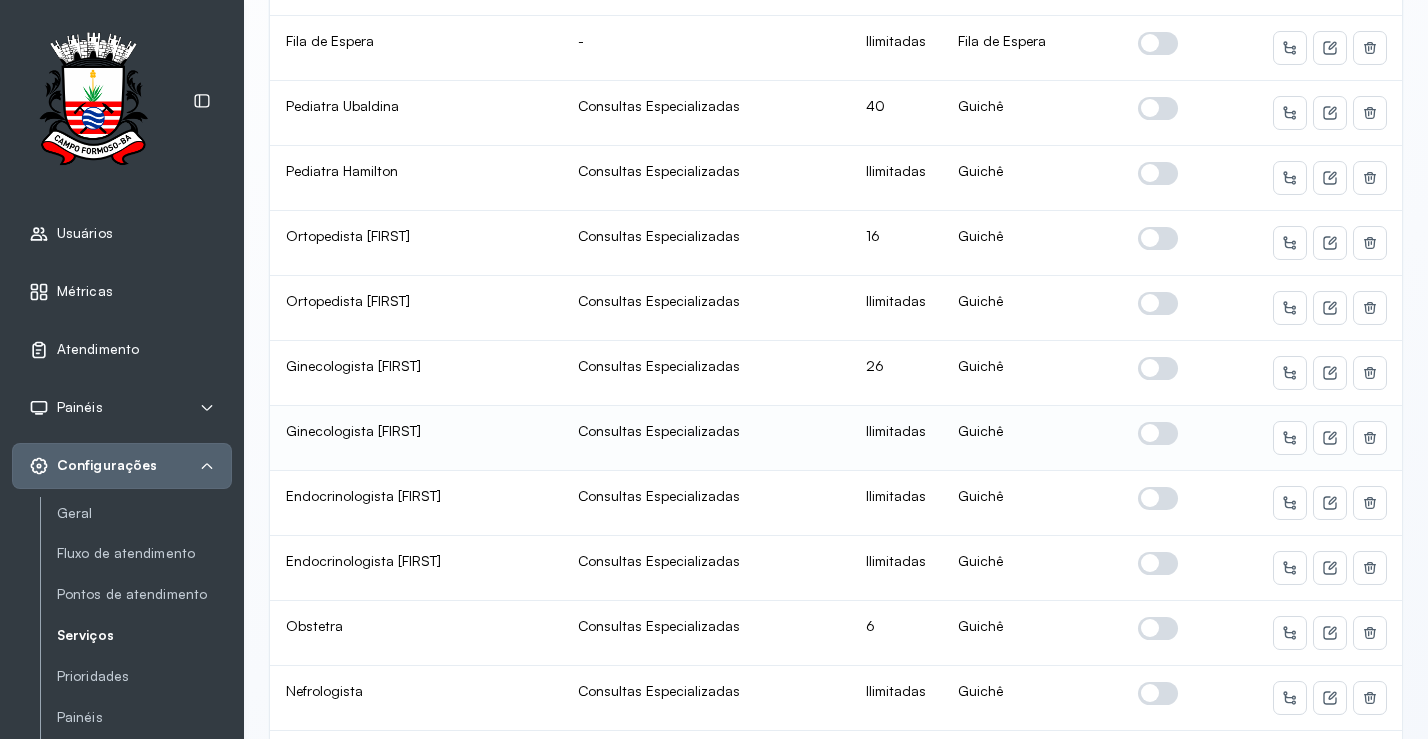 click at bounding box center (1158, 433) 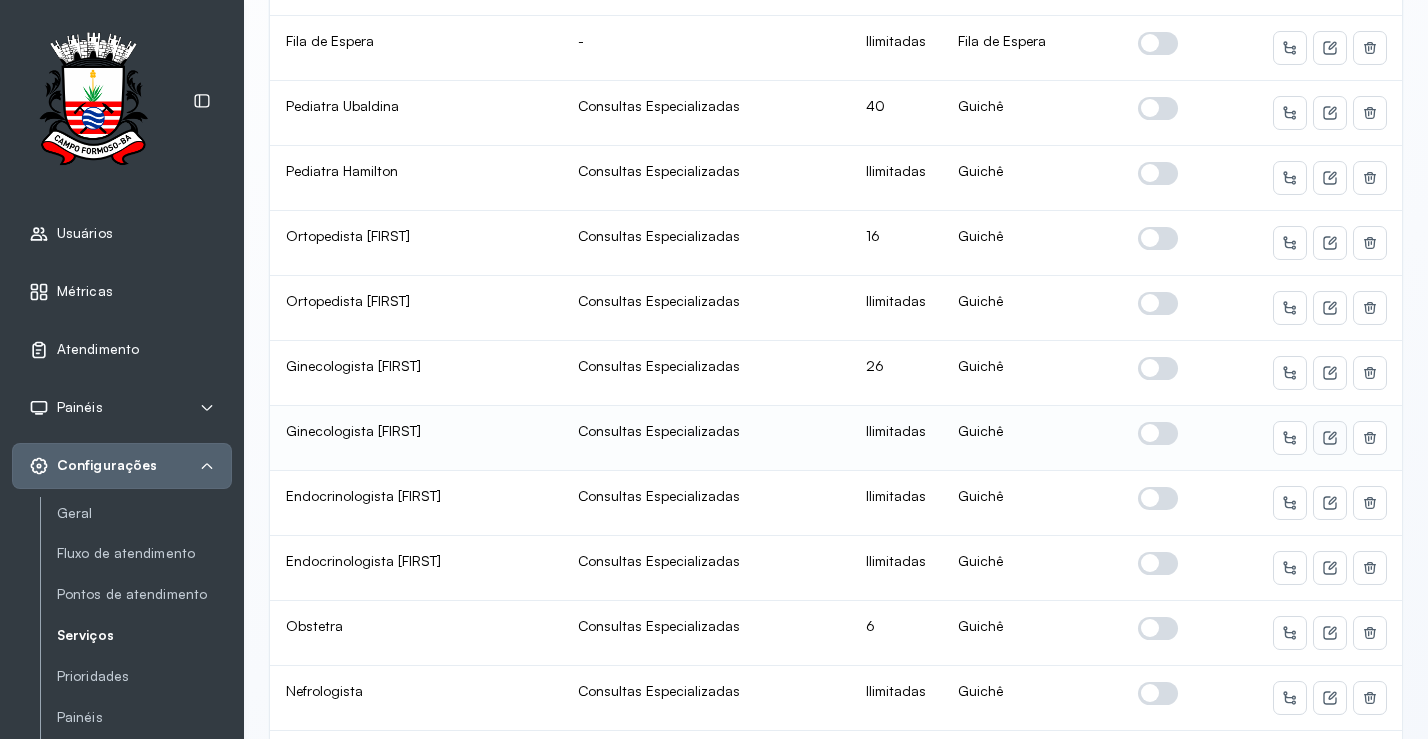 click 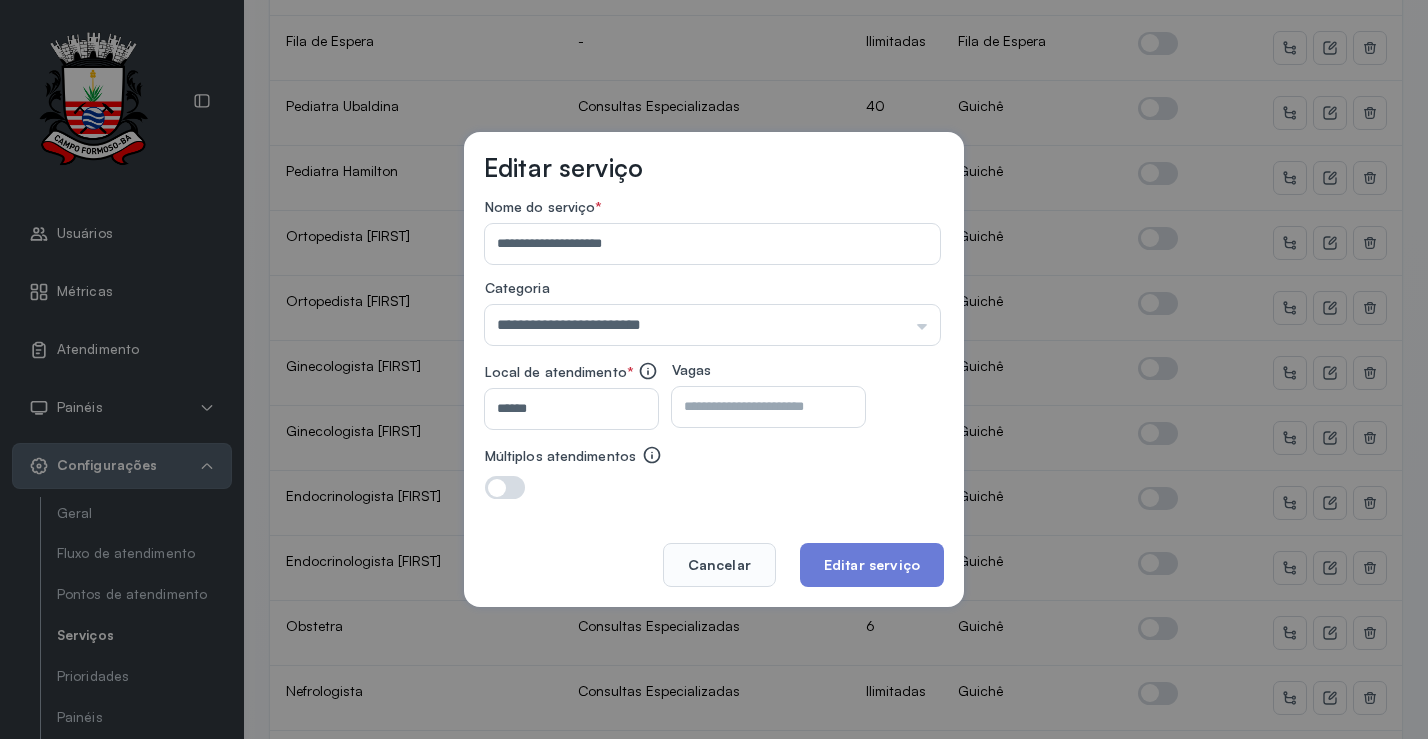 click at bounding box center (751, 407) 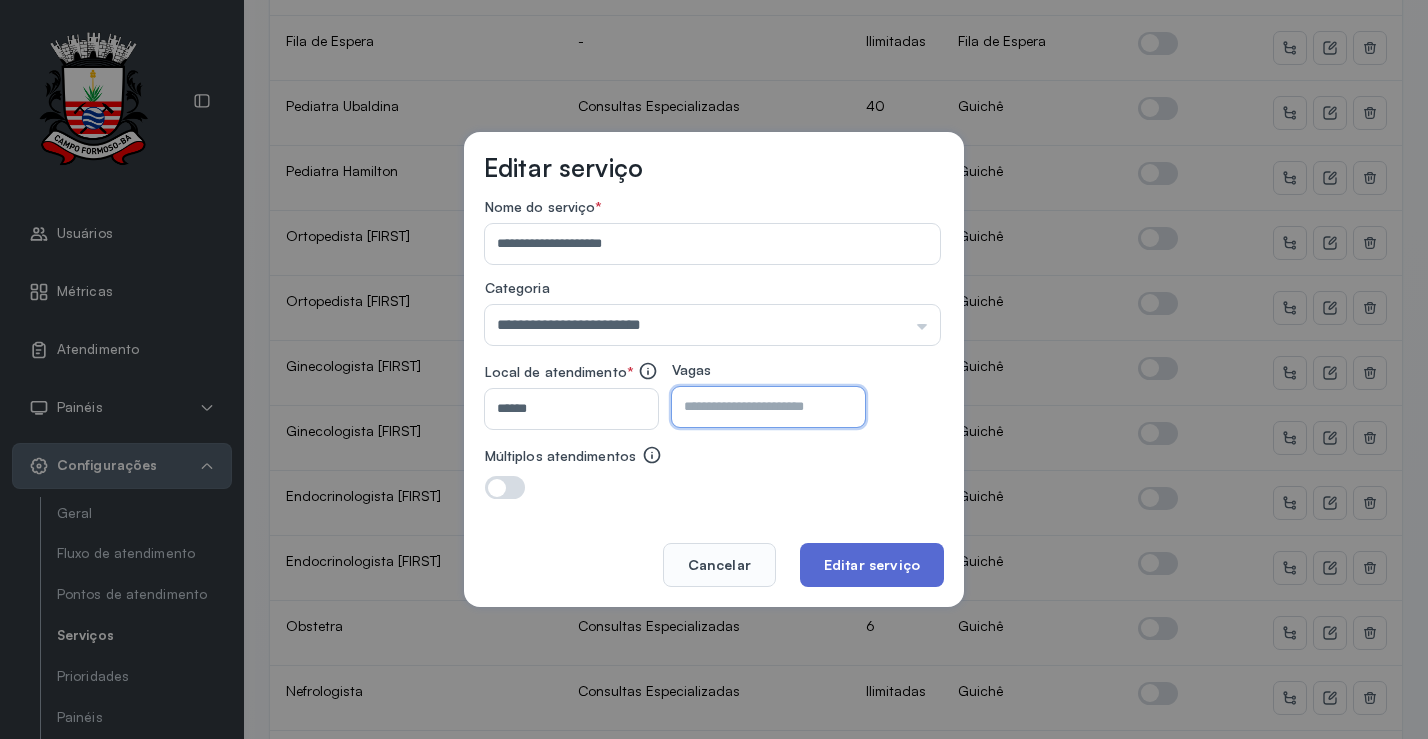 type on "**" 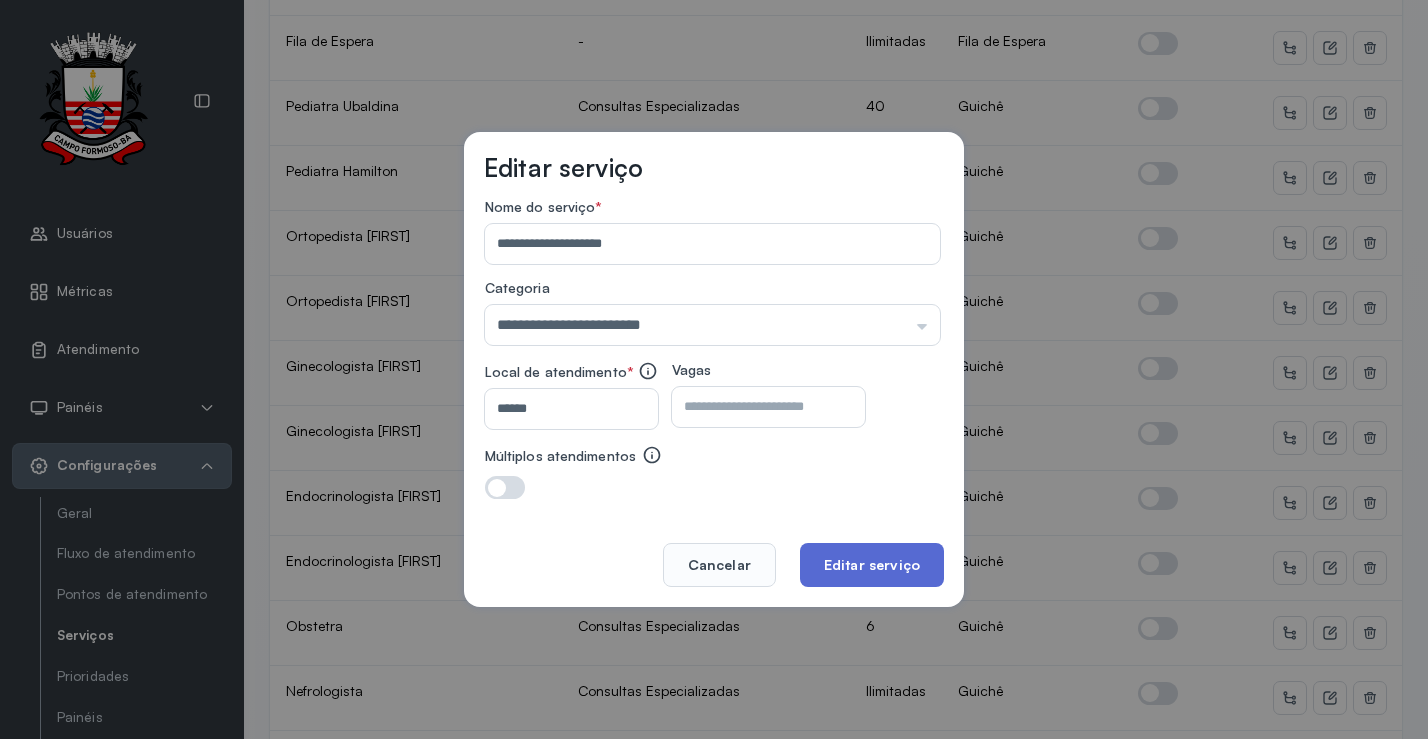 click on "Editar serviço" 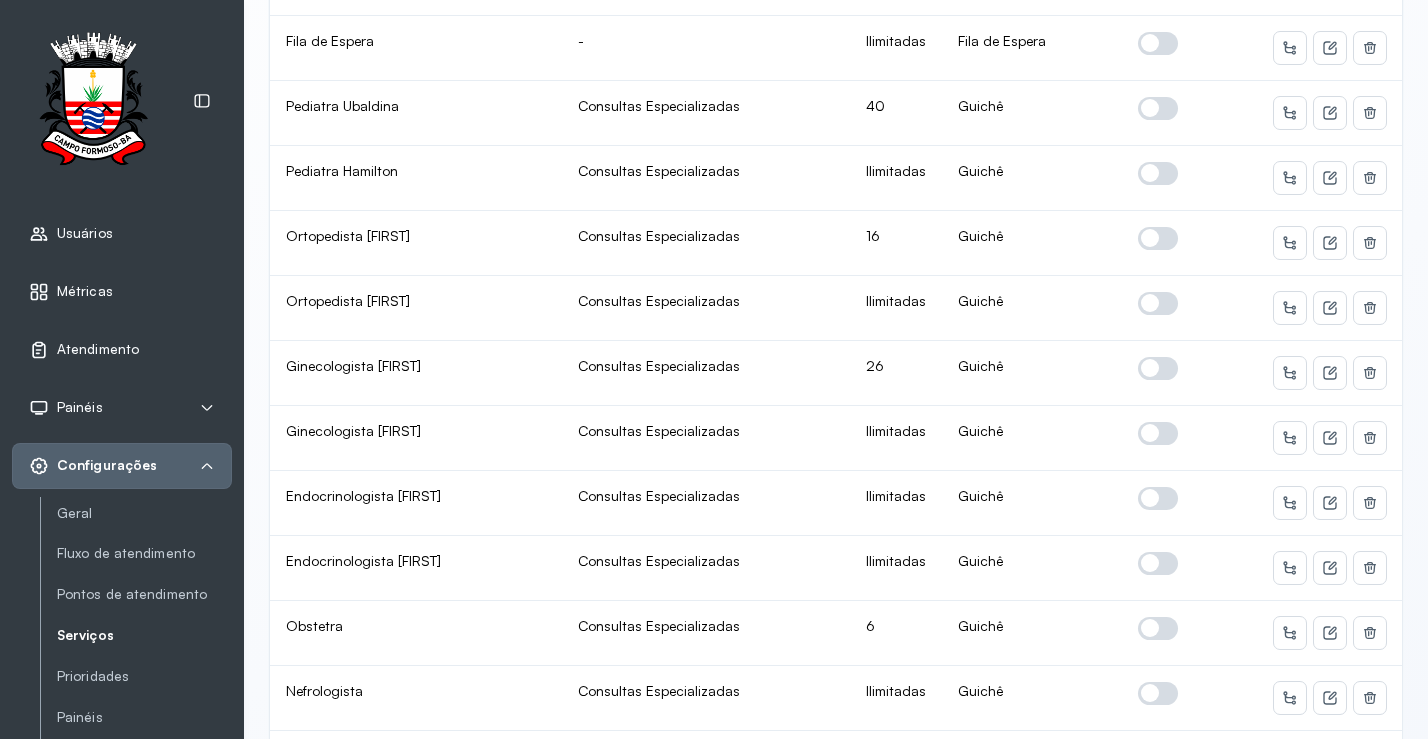 scroll, scrollTop: 0, scrollLeft: 0, axis: both 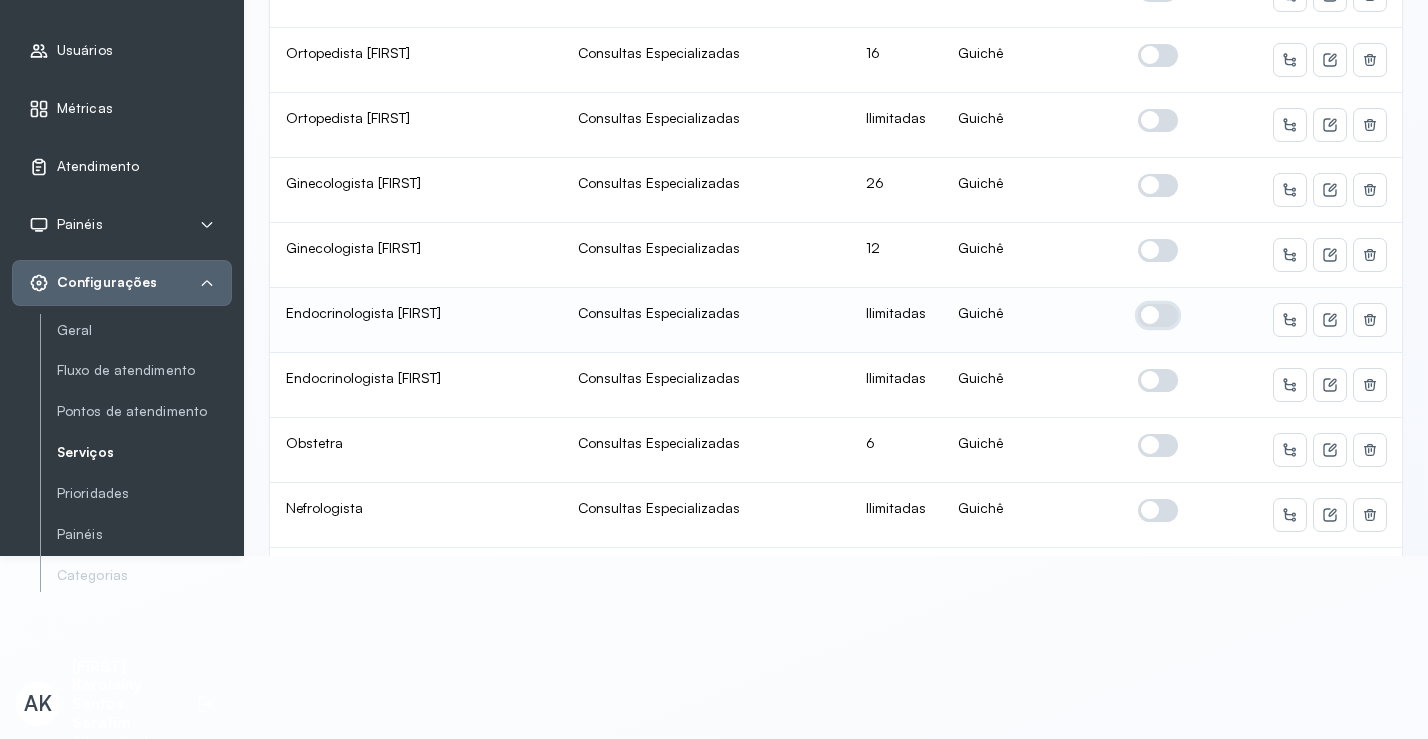 click at bounding box center [1158, 315] 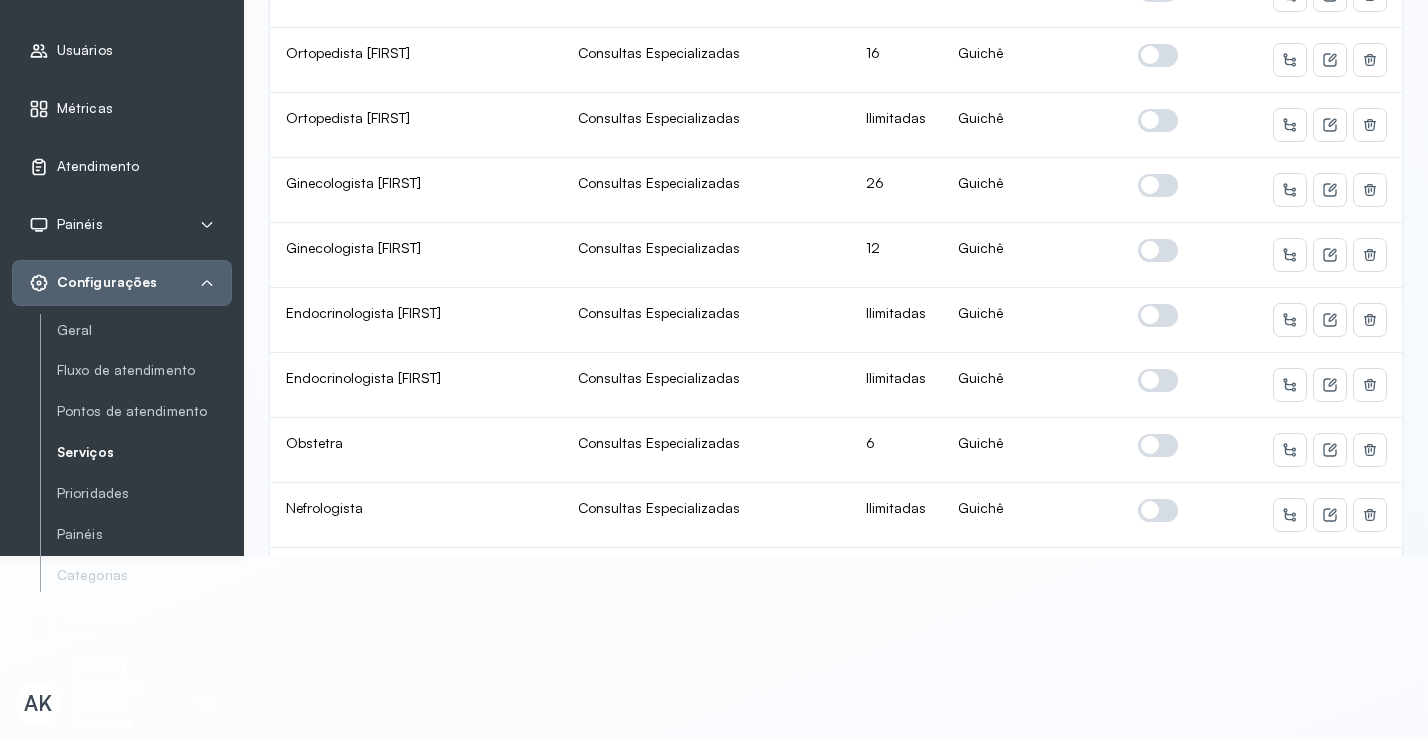 click on "Configurações" at bounding box center [122, 283] 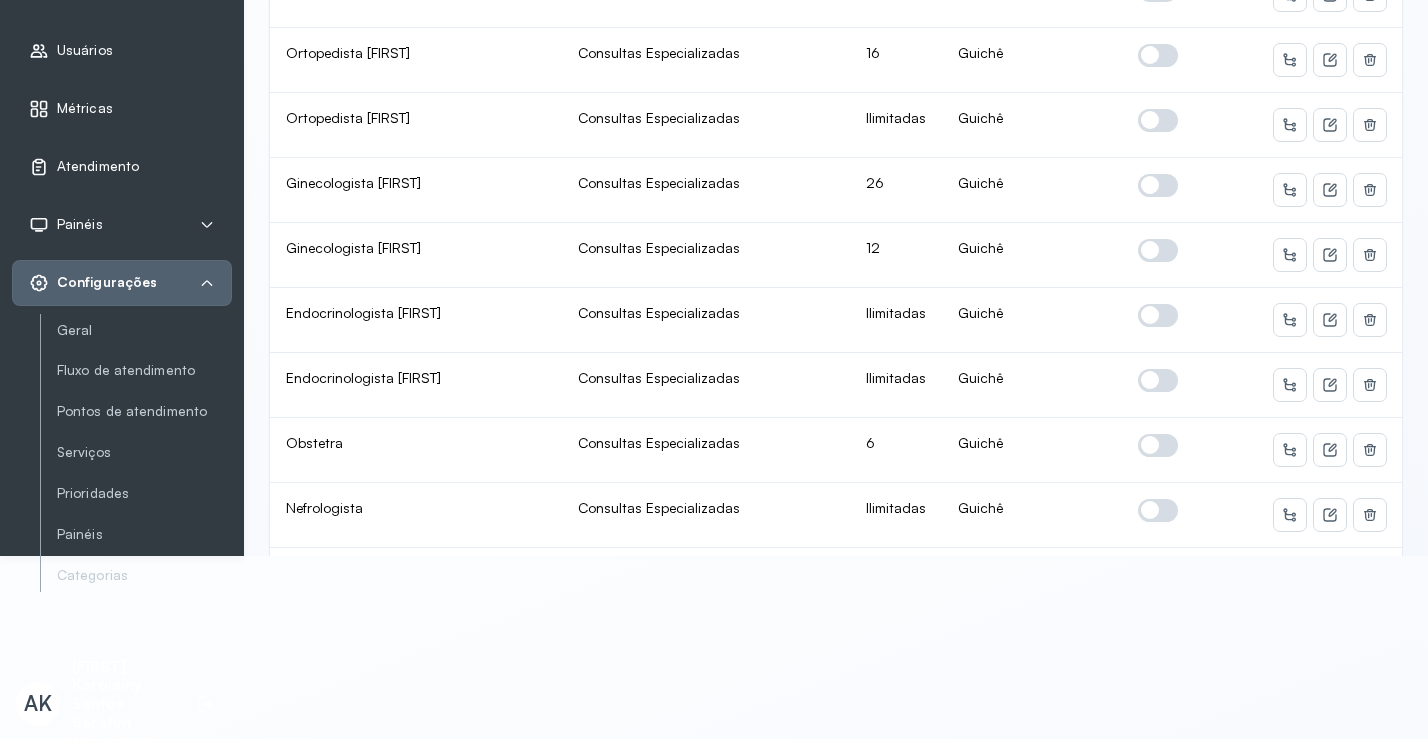 click on "Configurações" at bounding box center [122, 283] 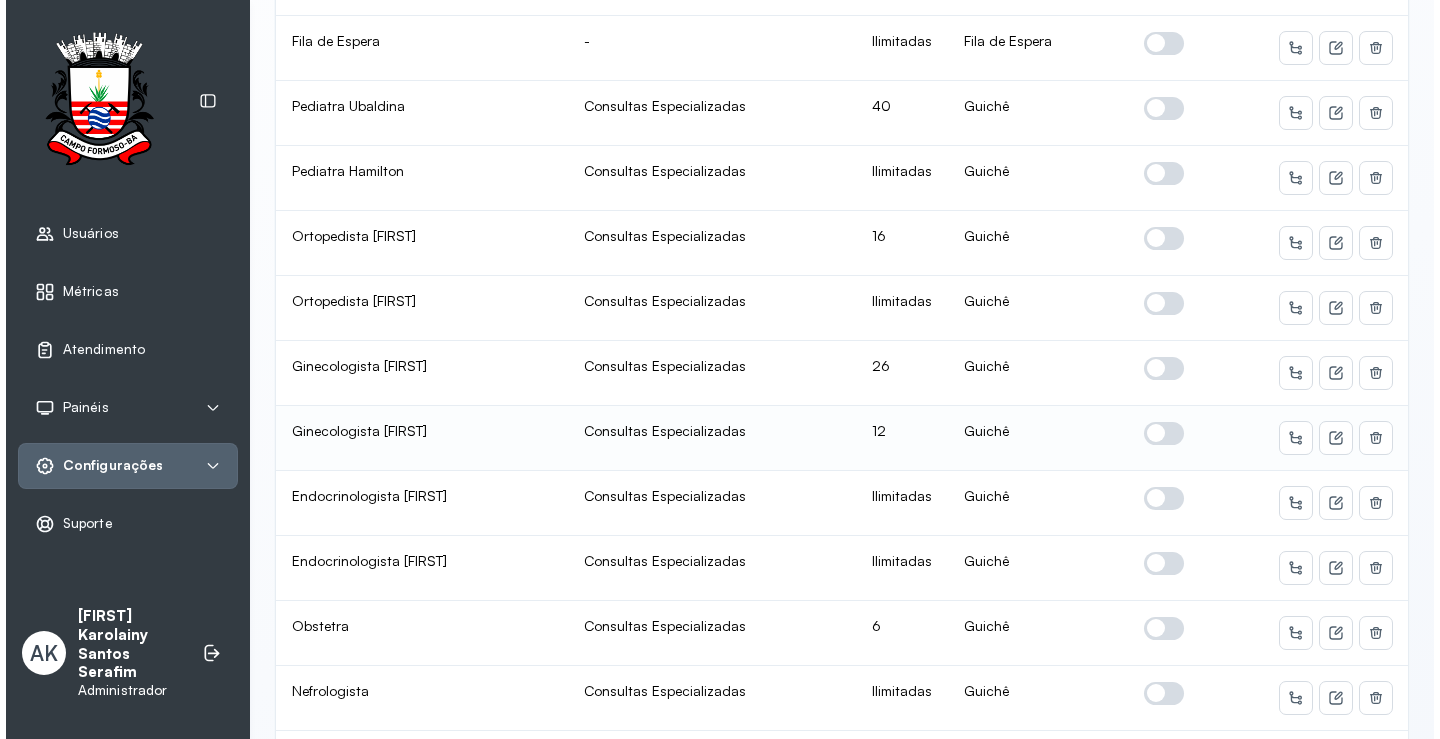 scroll, scrollTop: 0, scrollLeft: 0, axis: both 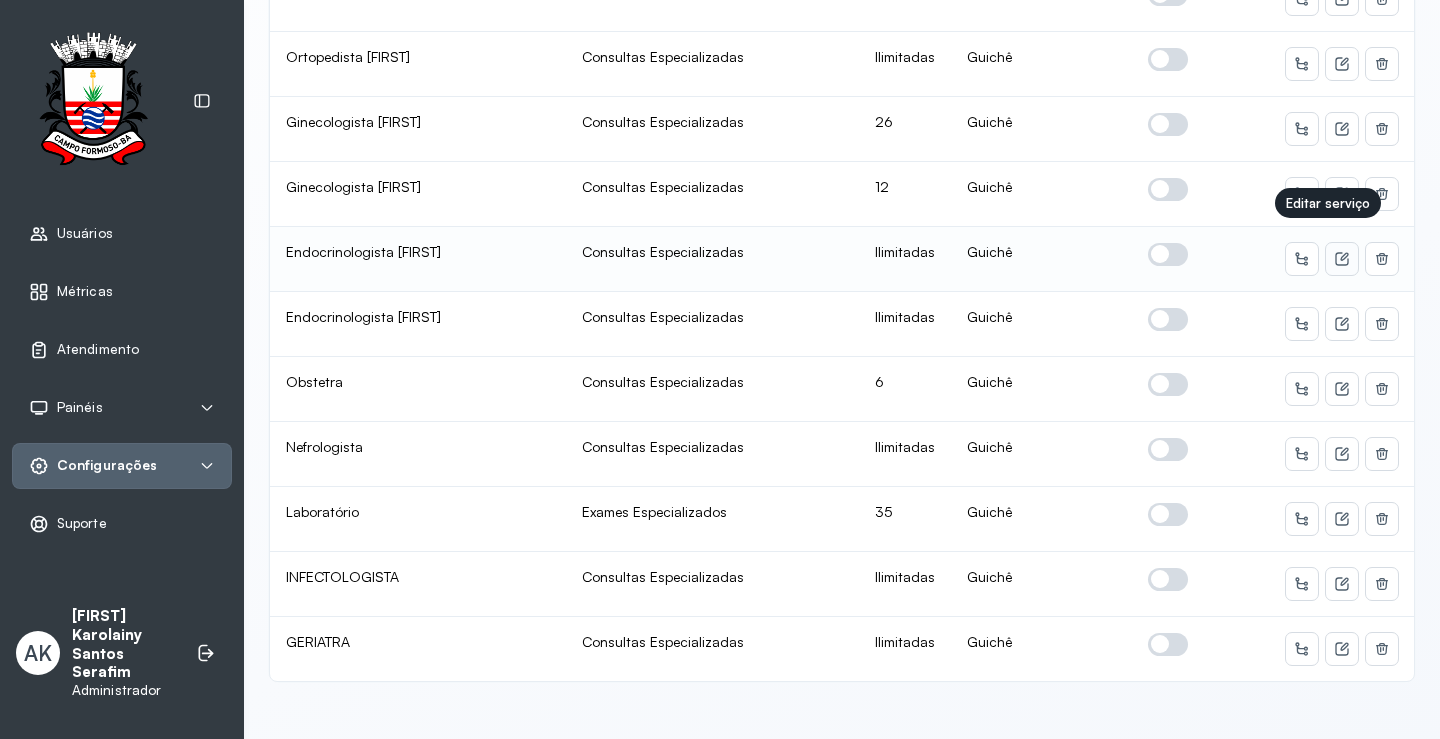 click 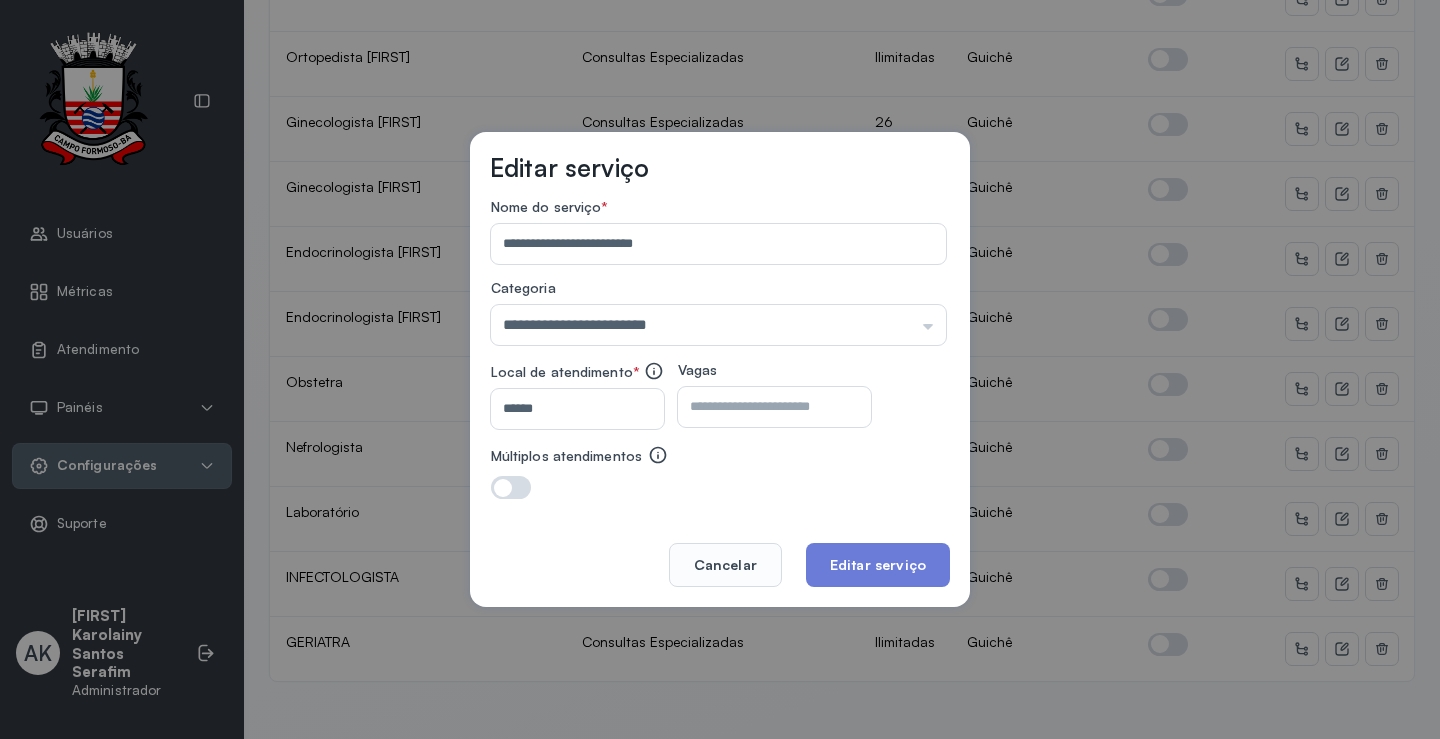 click at bounding box center [757, 407] 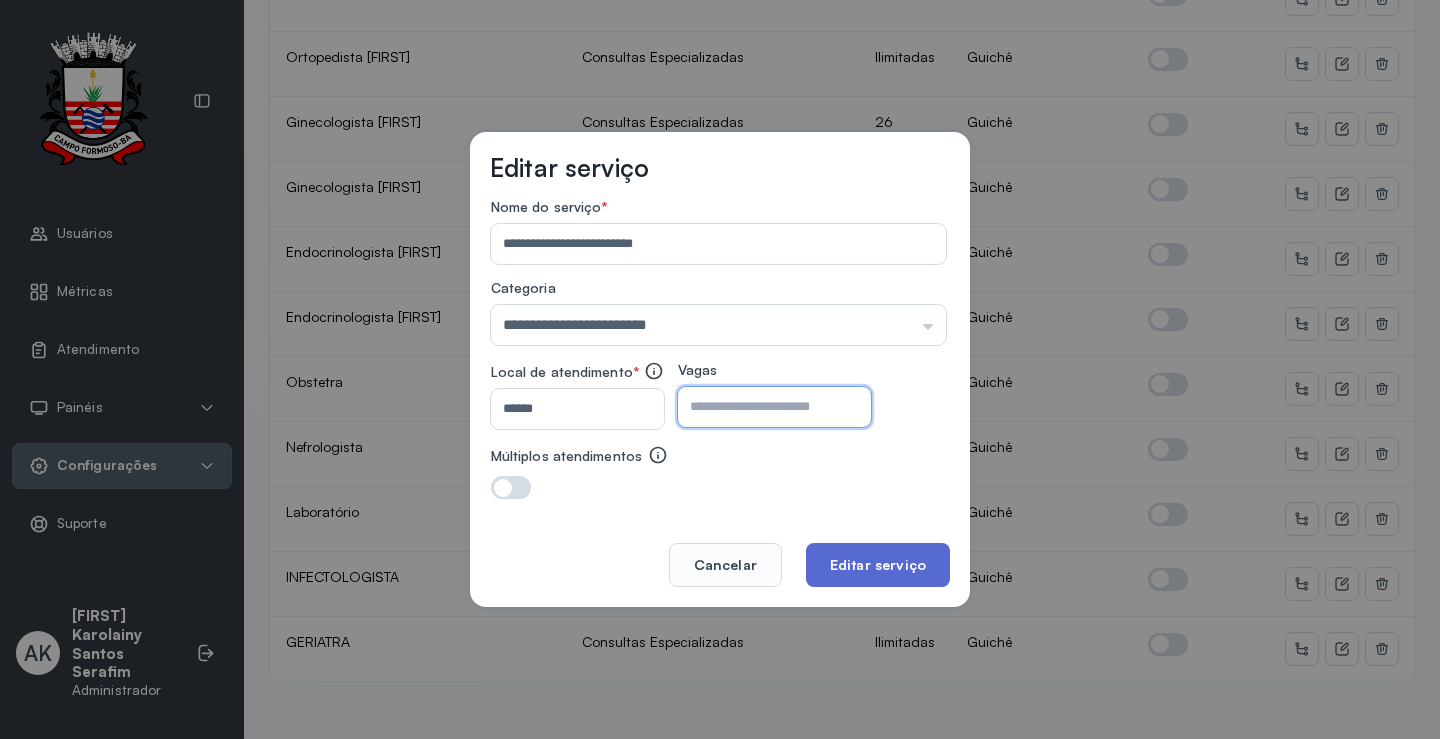 type on "**" 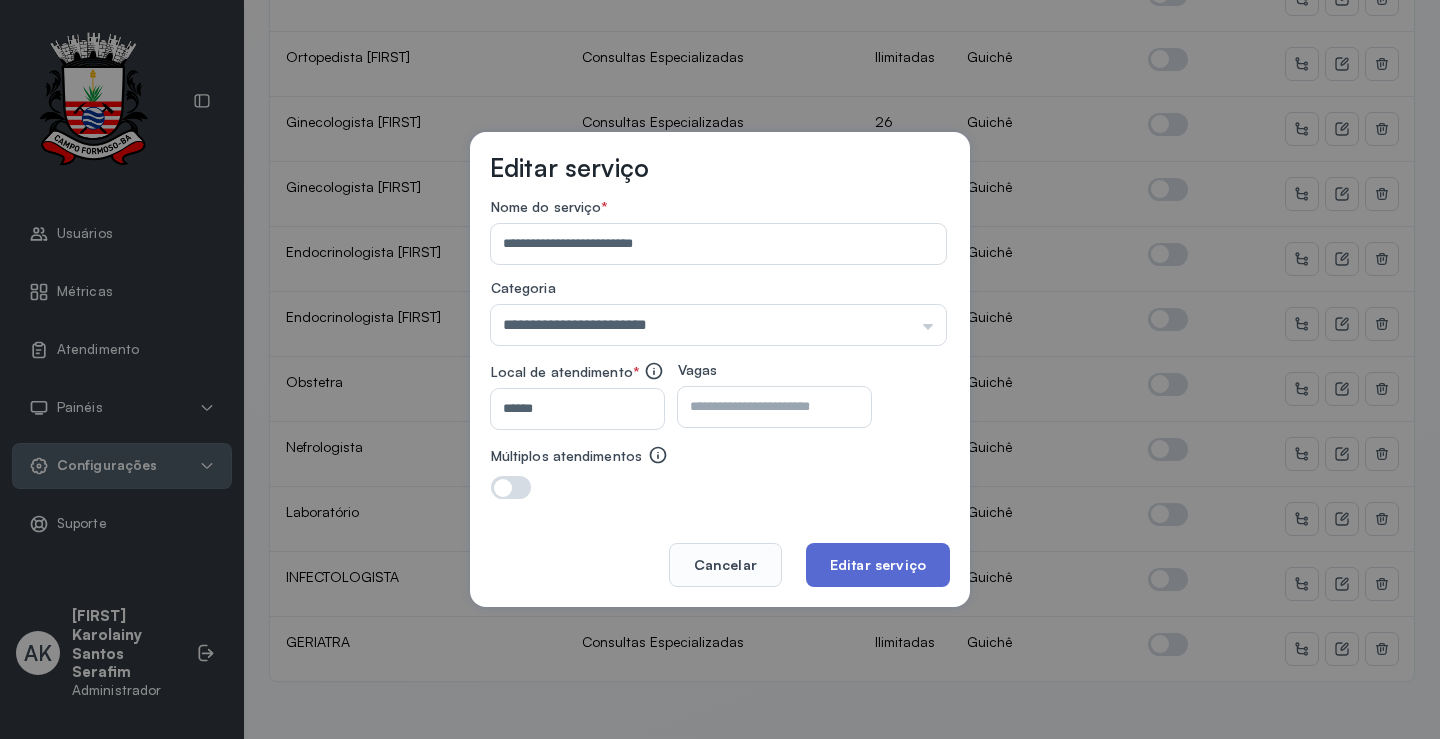 click on "Editar serviço" 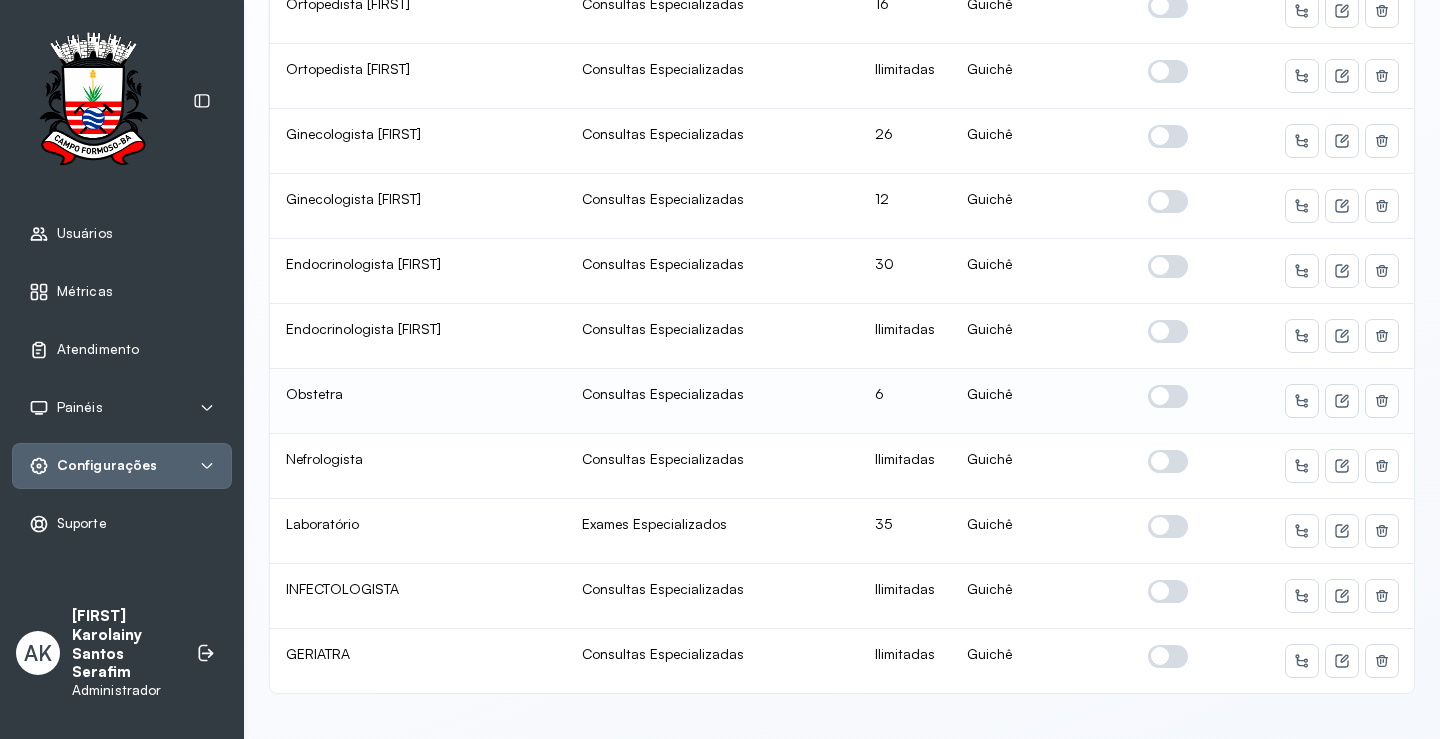 scroll, scrollTop: 1159, scrollLeft: 0, axis: vertical 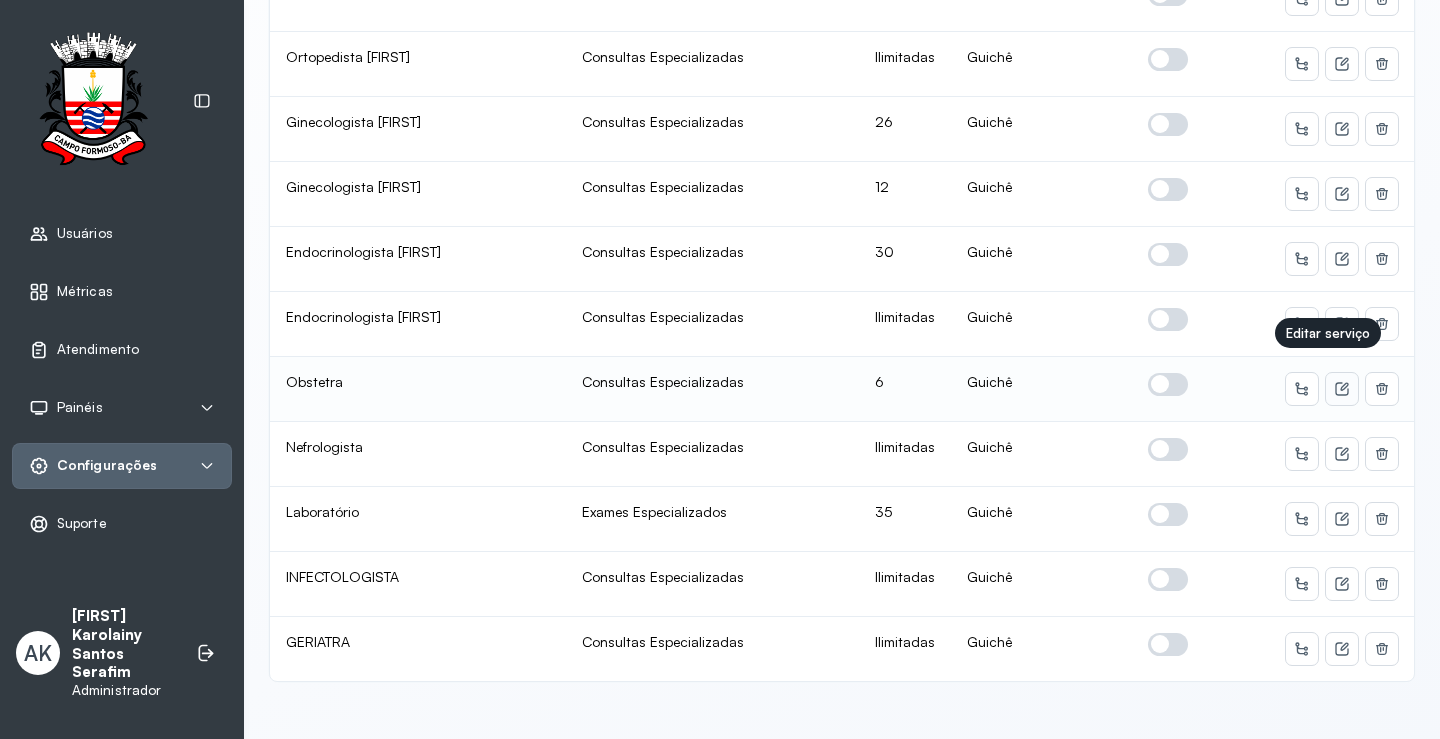 click 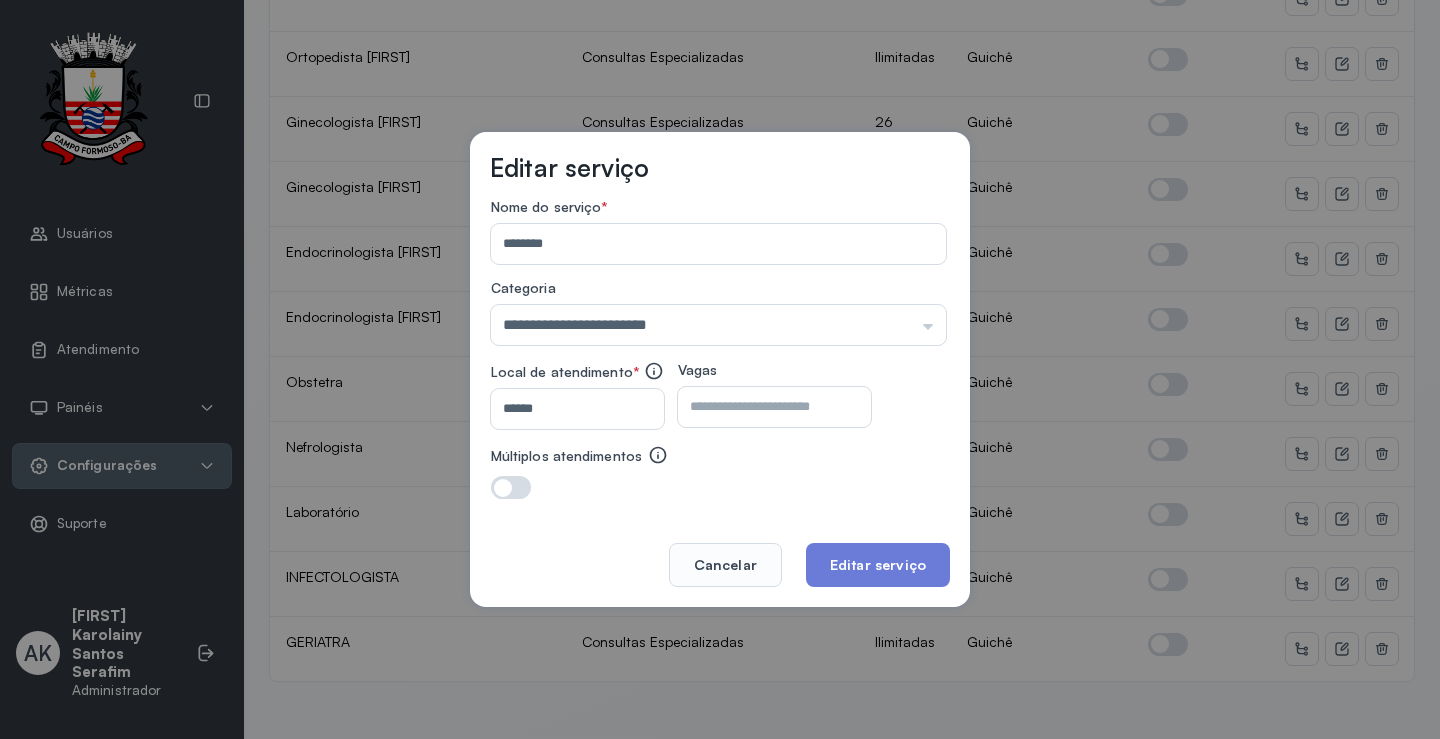 click on "*" at bounding box center [757, 407] 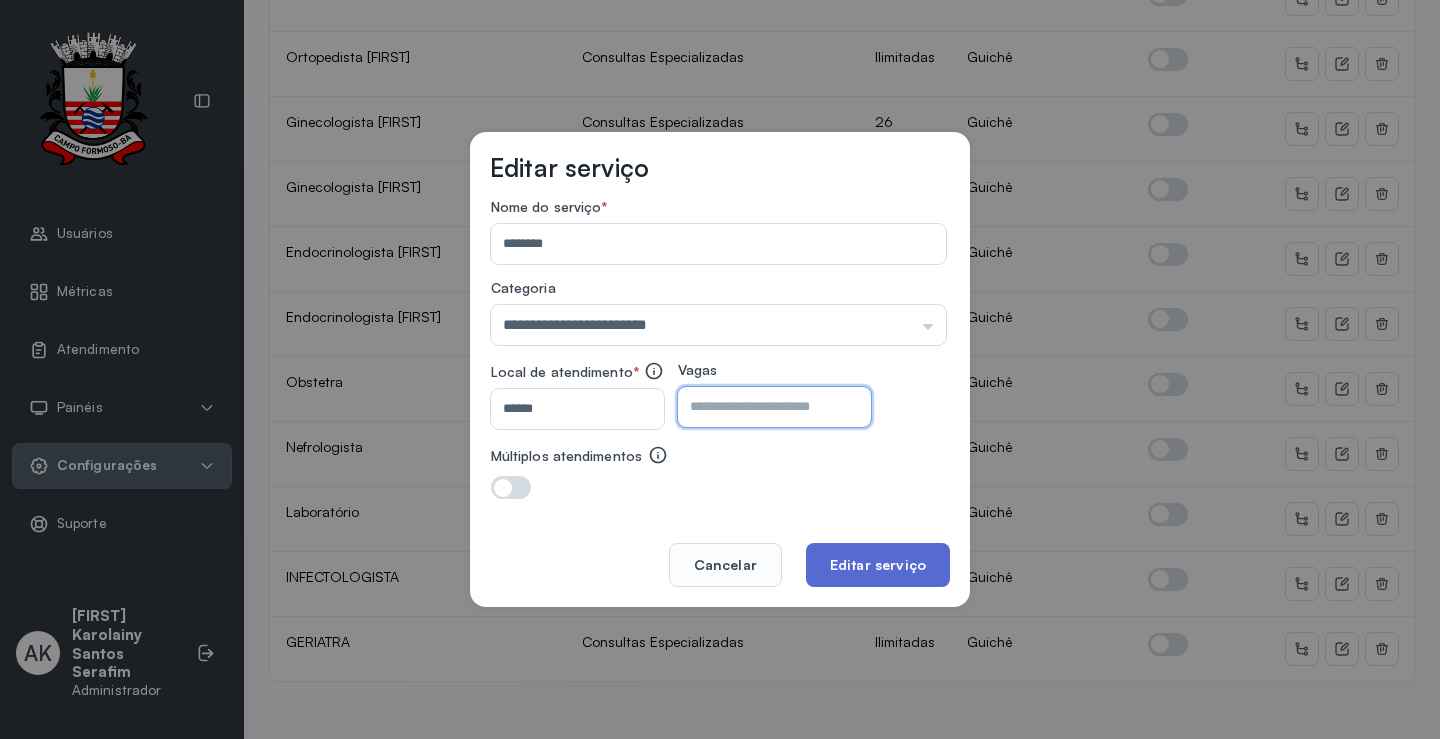type on "**" 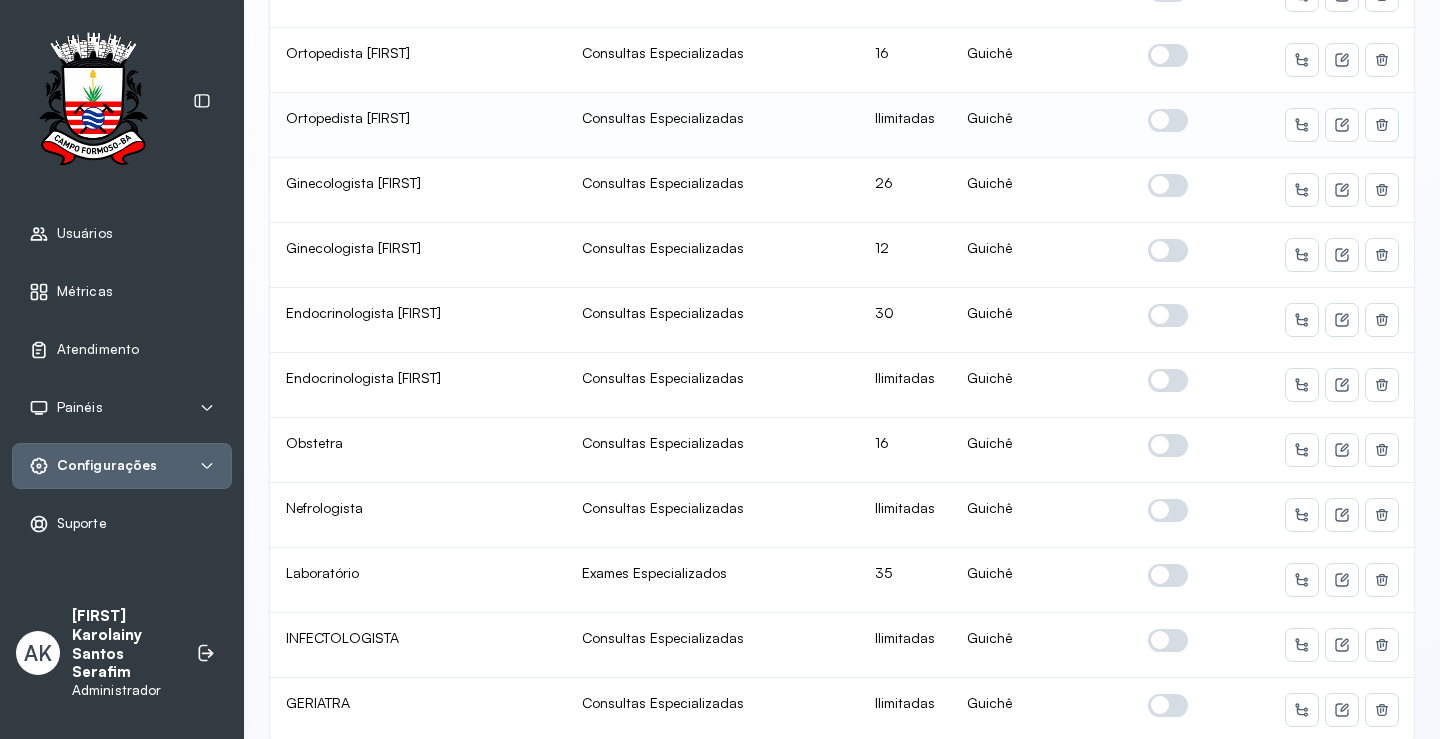 scroll, scrollTop: 1100, scrollLeft: 0, axis: vertical 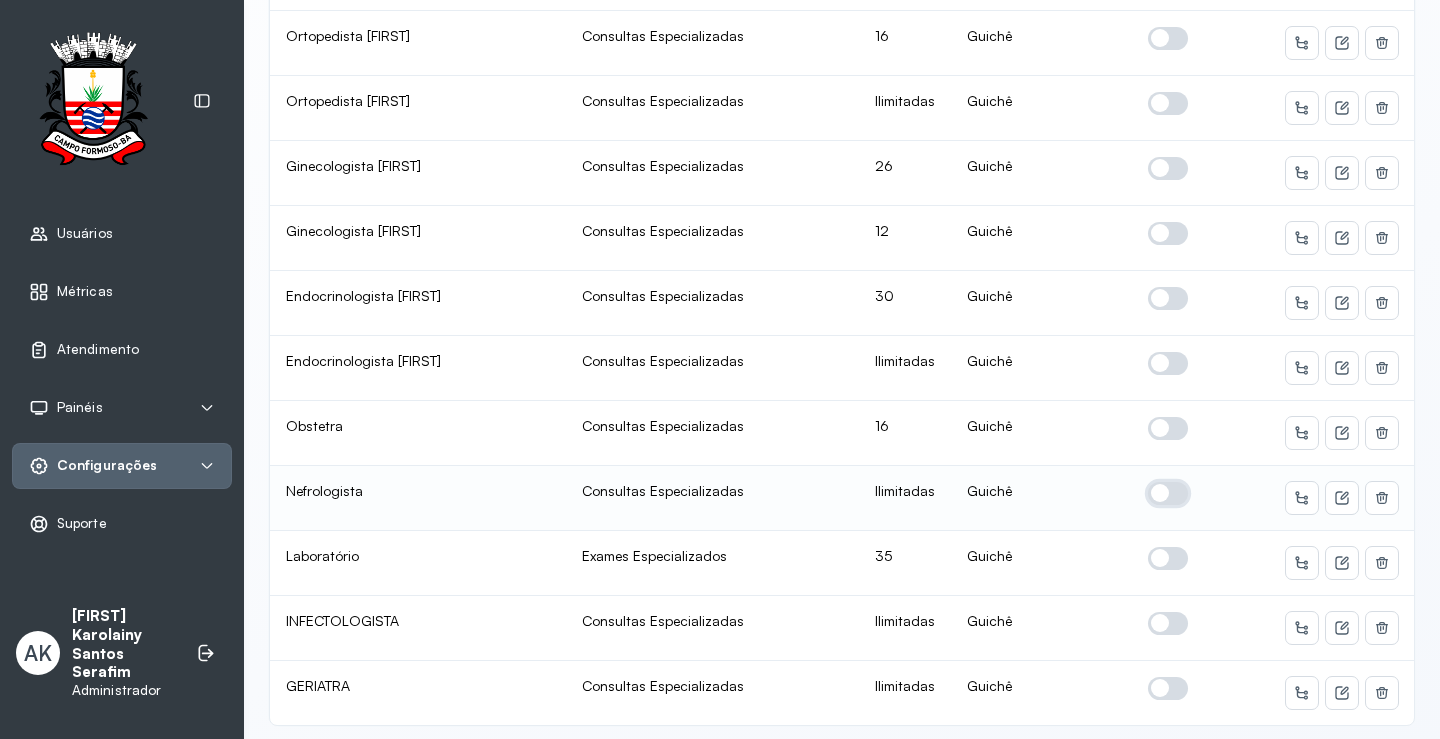 click at bounding box center [1168, 493] 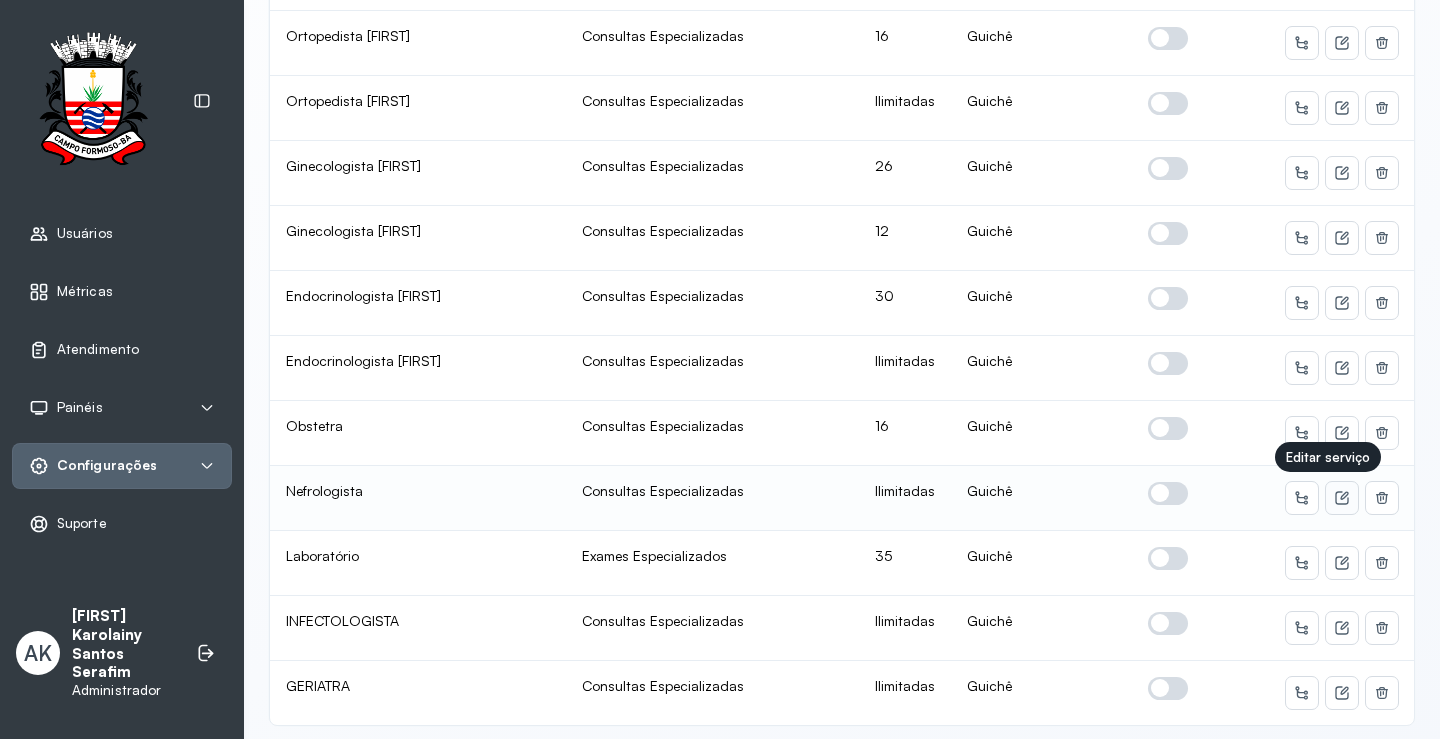 click 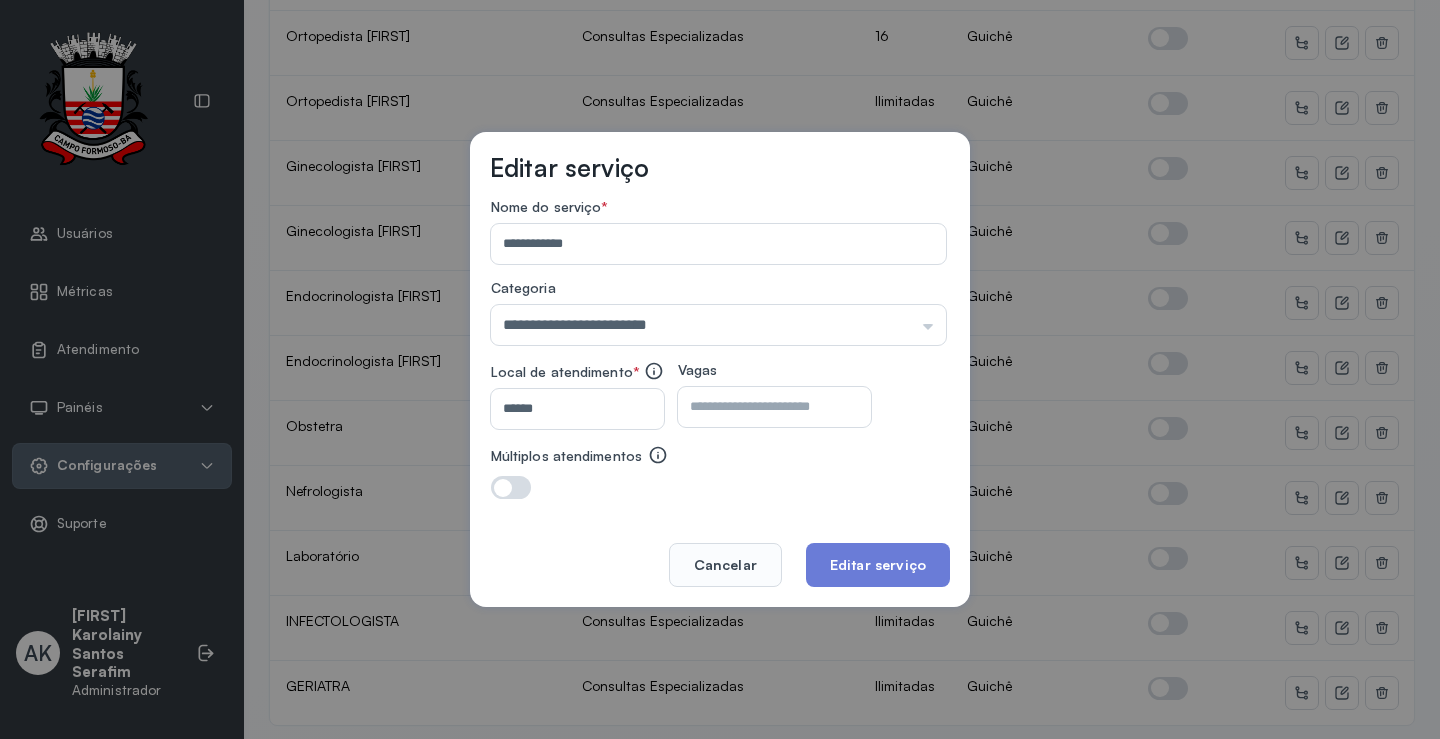 click at bounding box center (757, 407) 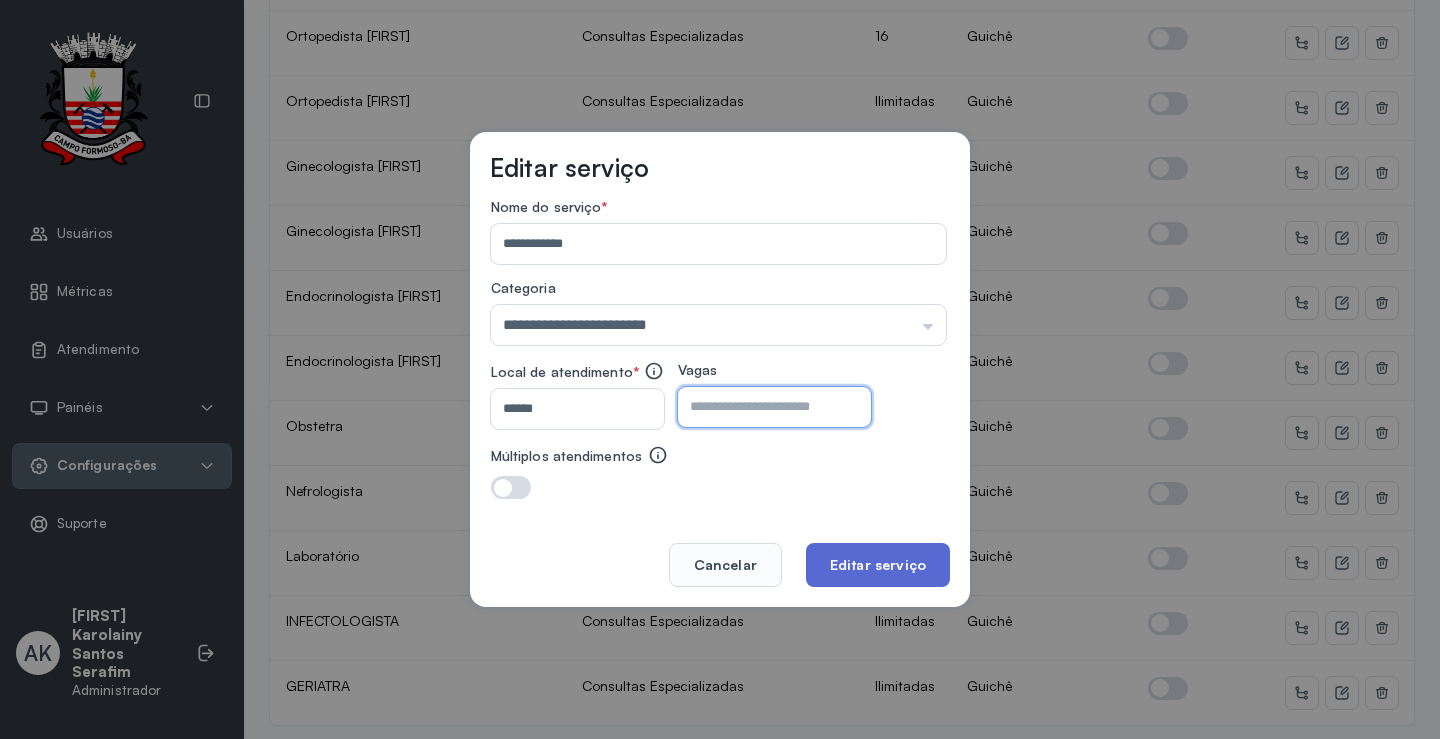 type on "**" 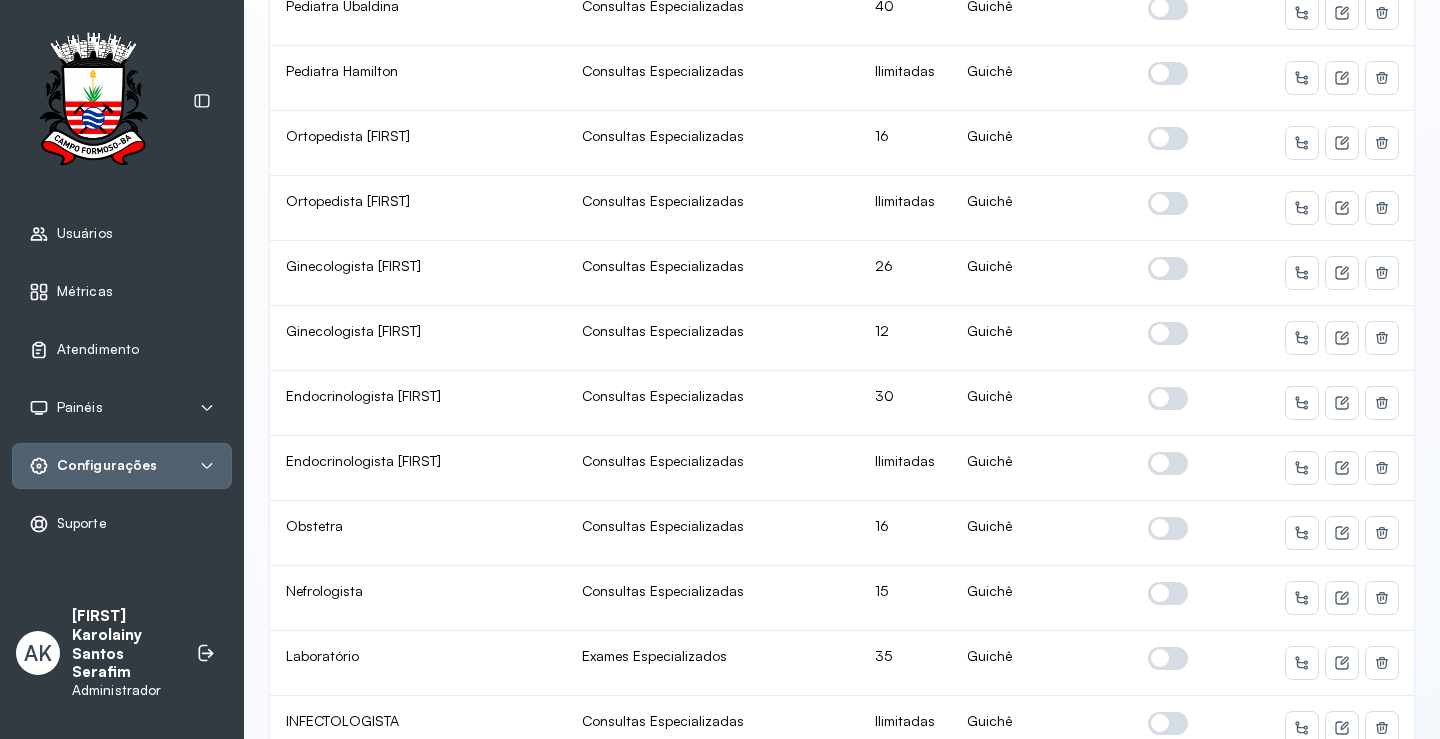 scroll, scrollTop: 1159, scrollLeft: 0, axis: vertical 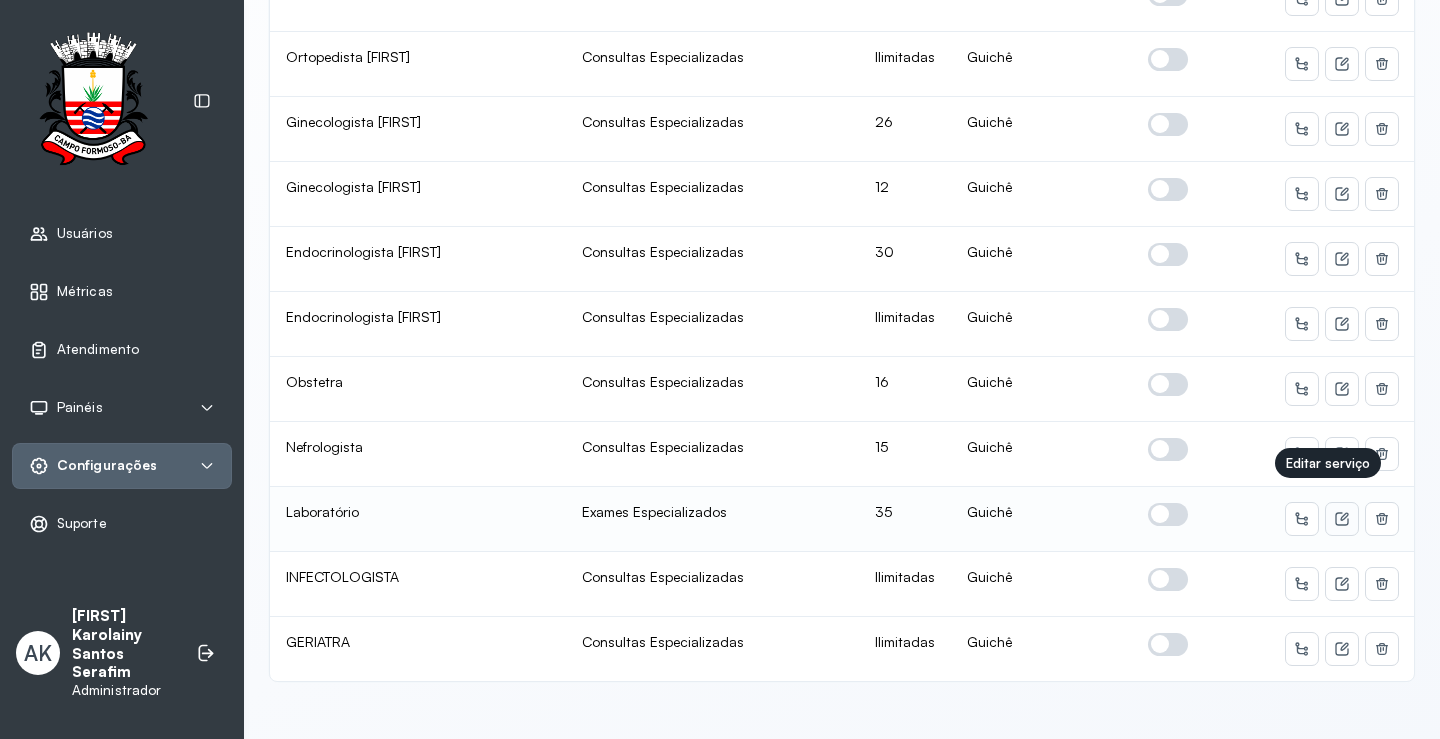 click 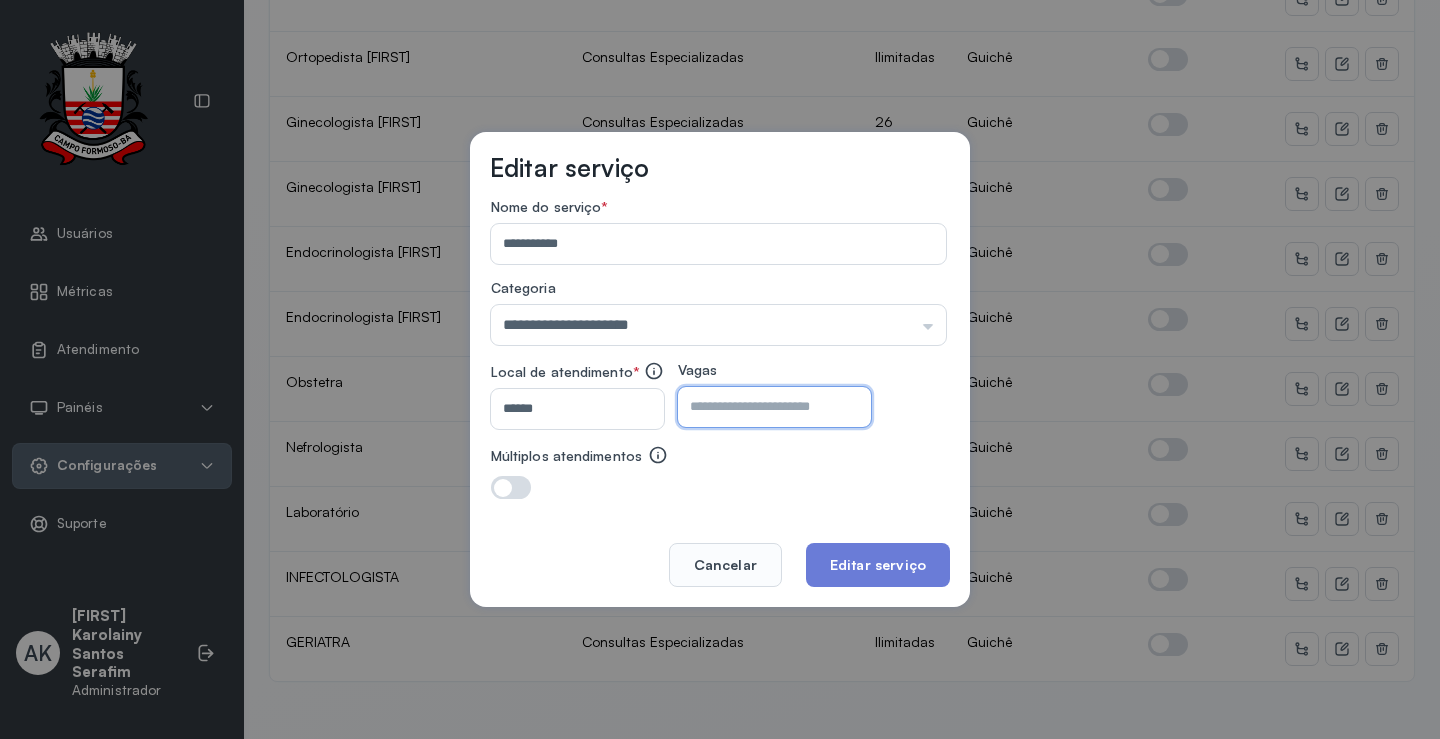 click on "**" at bounding box center [757, 407] 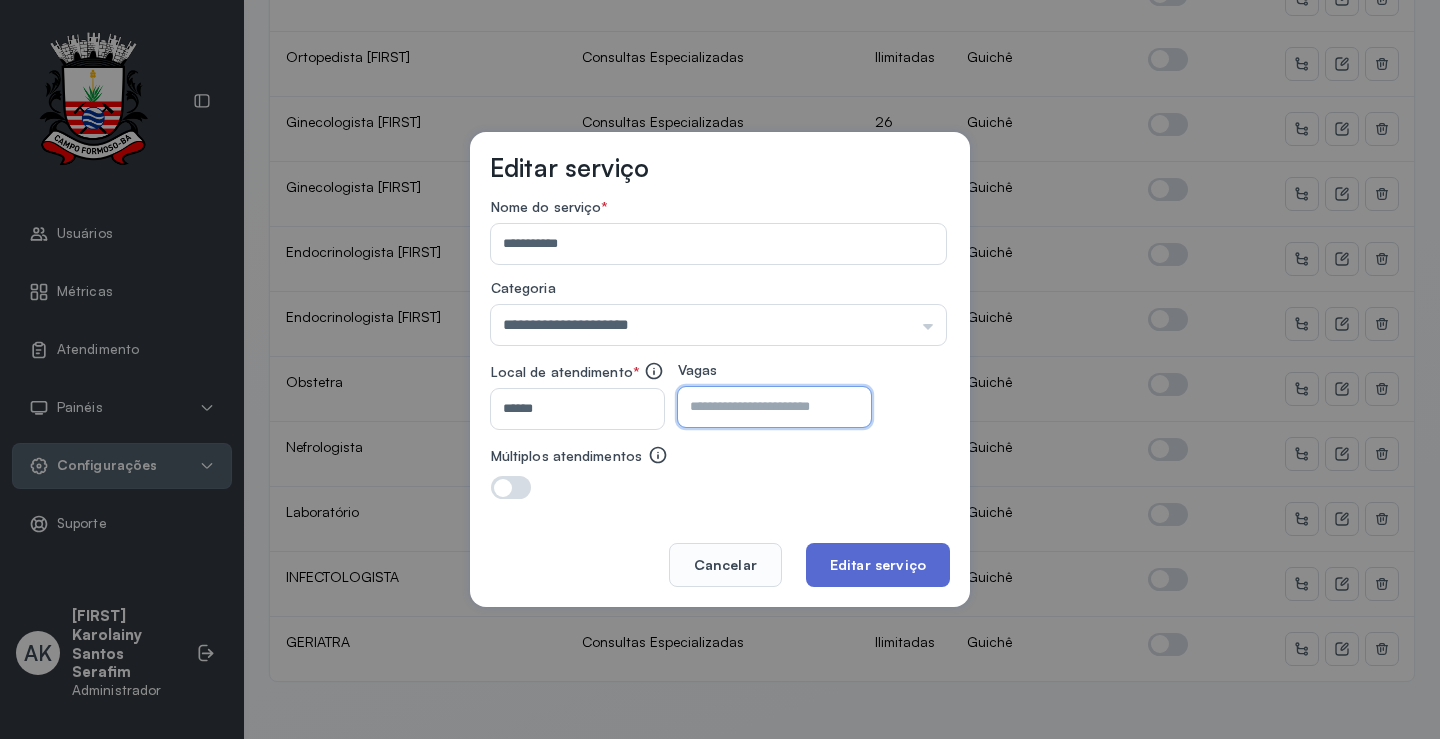 type on "**" 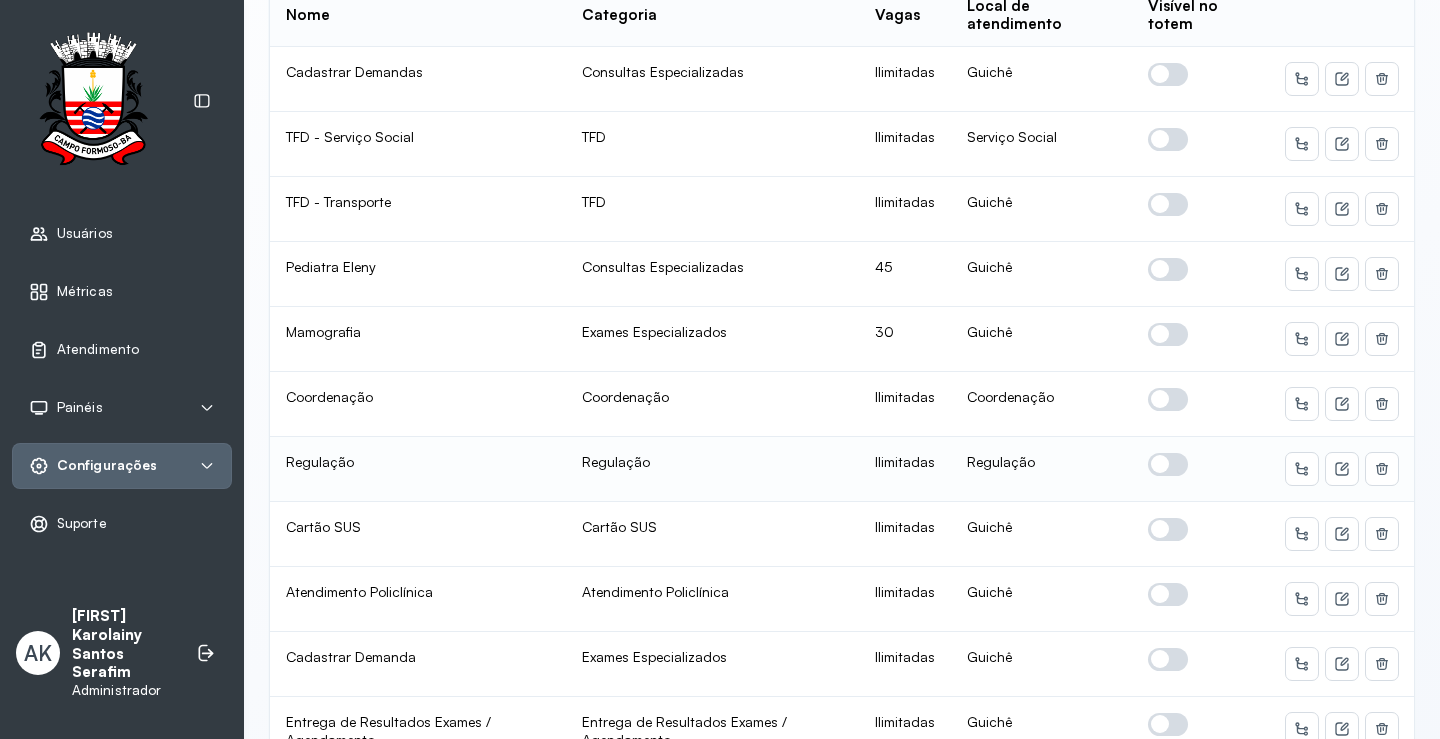 scroll, scrollTop: 0, scrollLeft: 0, axis: both 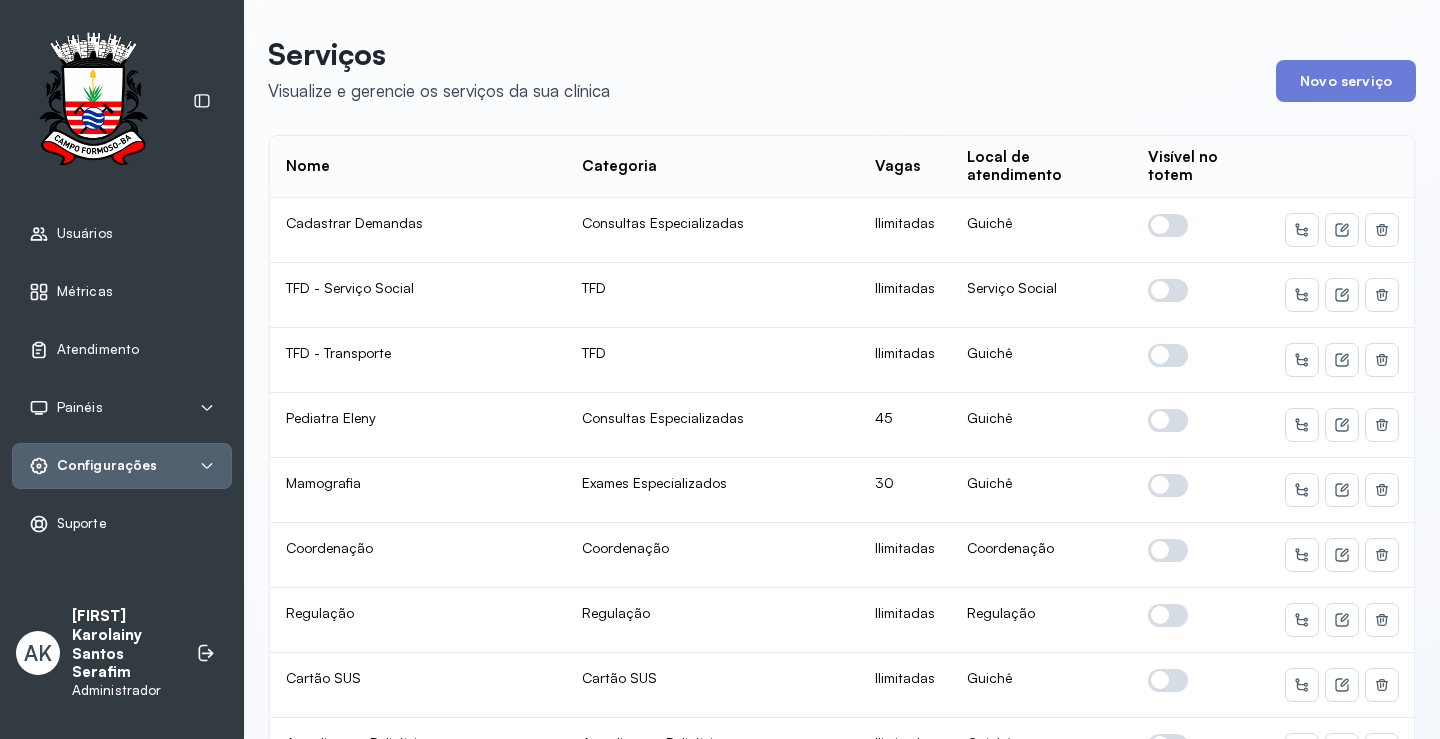 click on "Configurações" at bounding box center (122, 466) 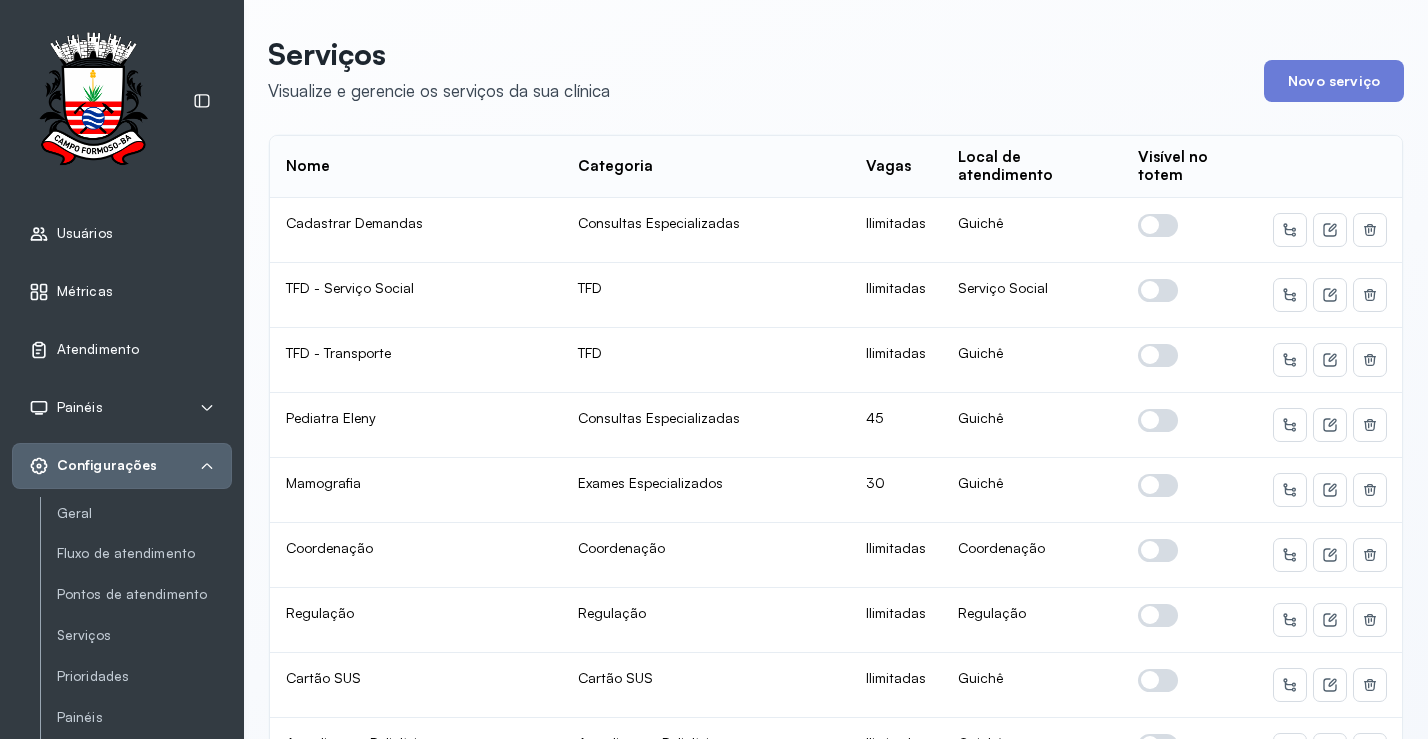 click 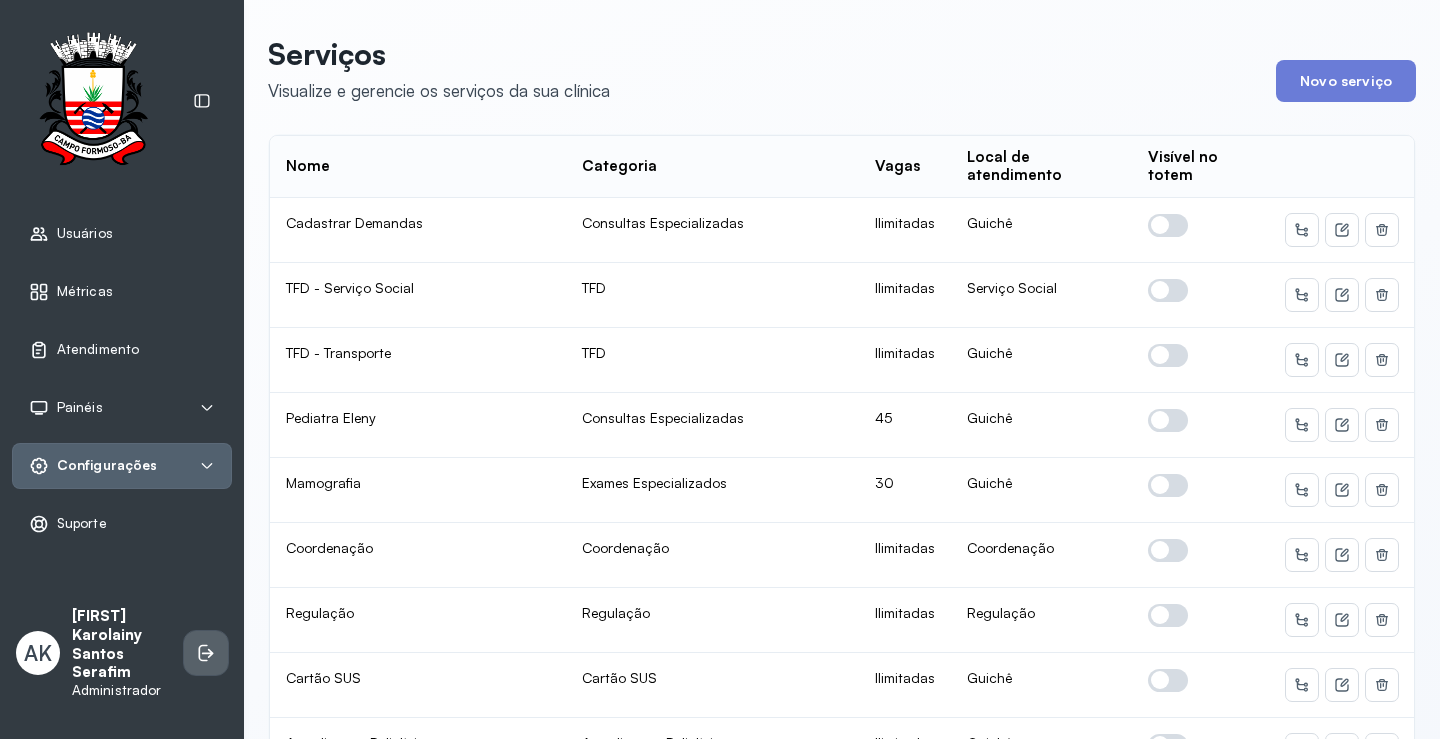 click 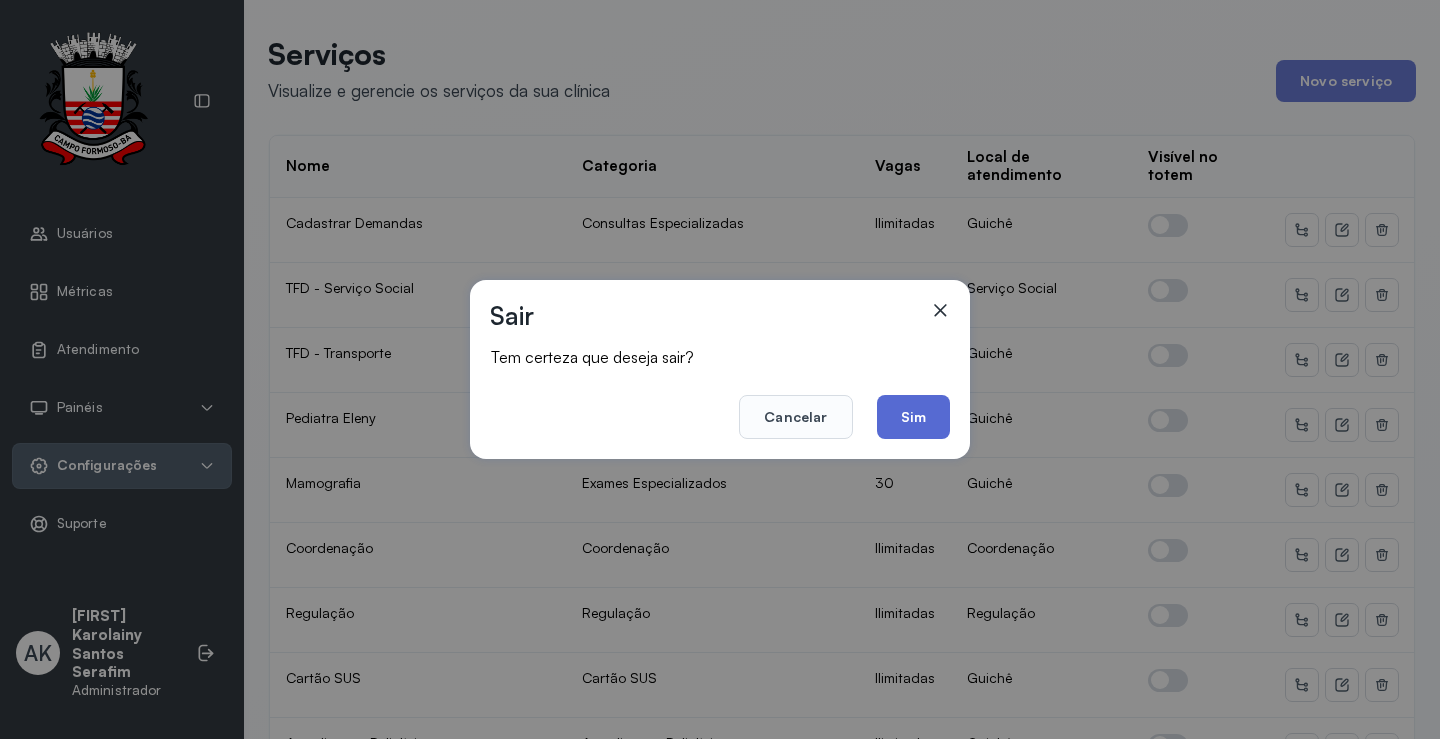 click on "Sim" 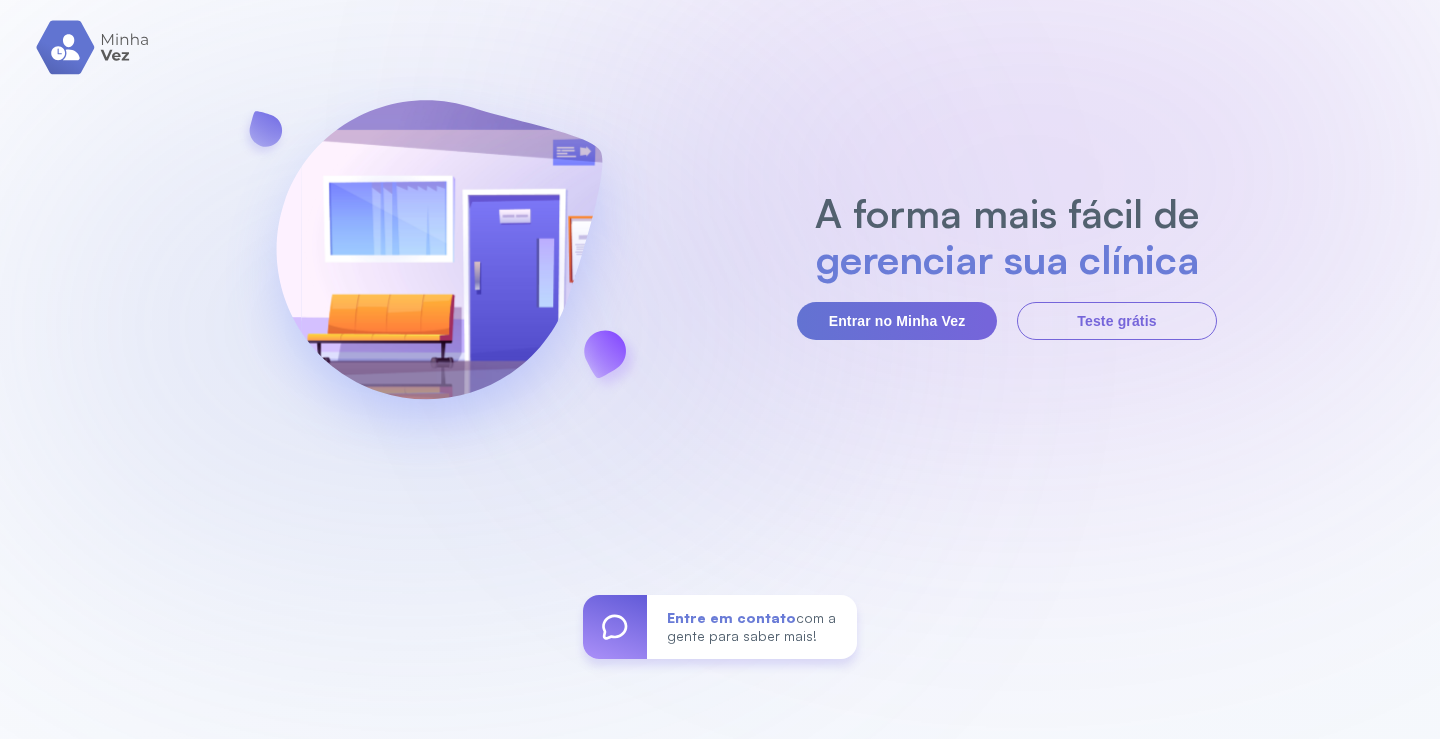 scroll, scrollTop: 0, scrollLeft: 0, axis: both 